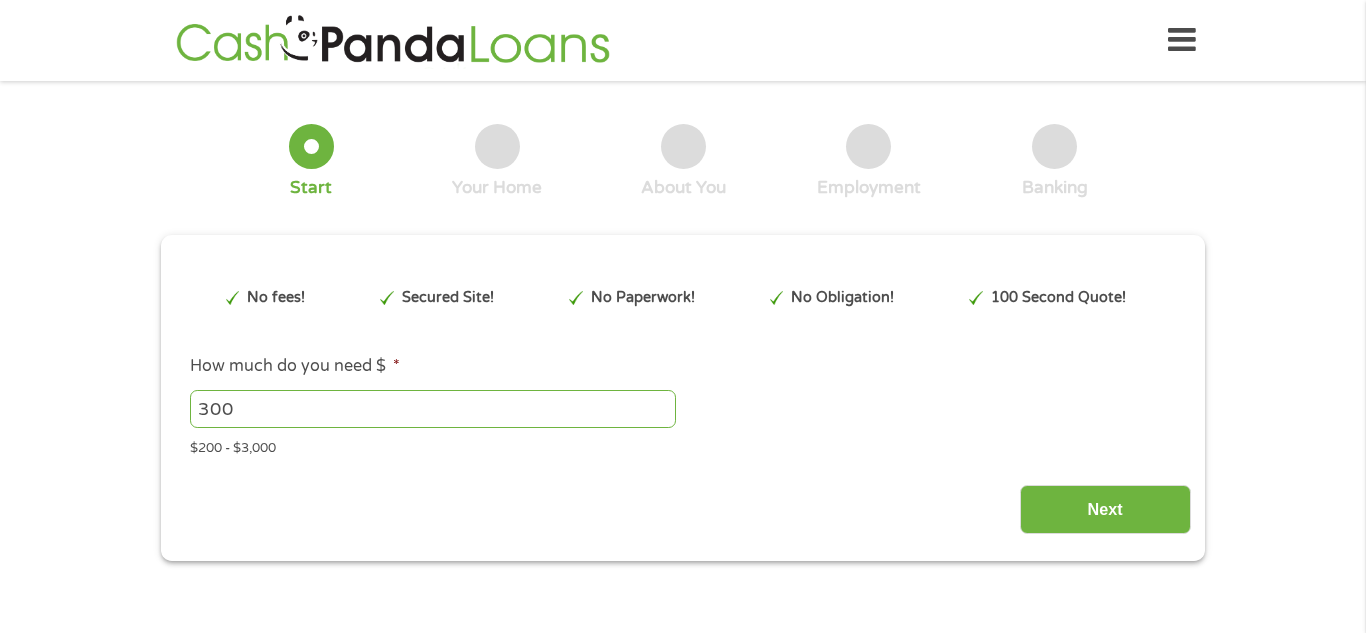 type on "[GCLID]" 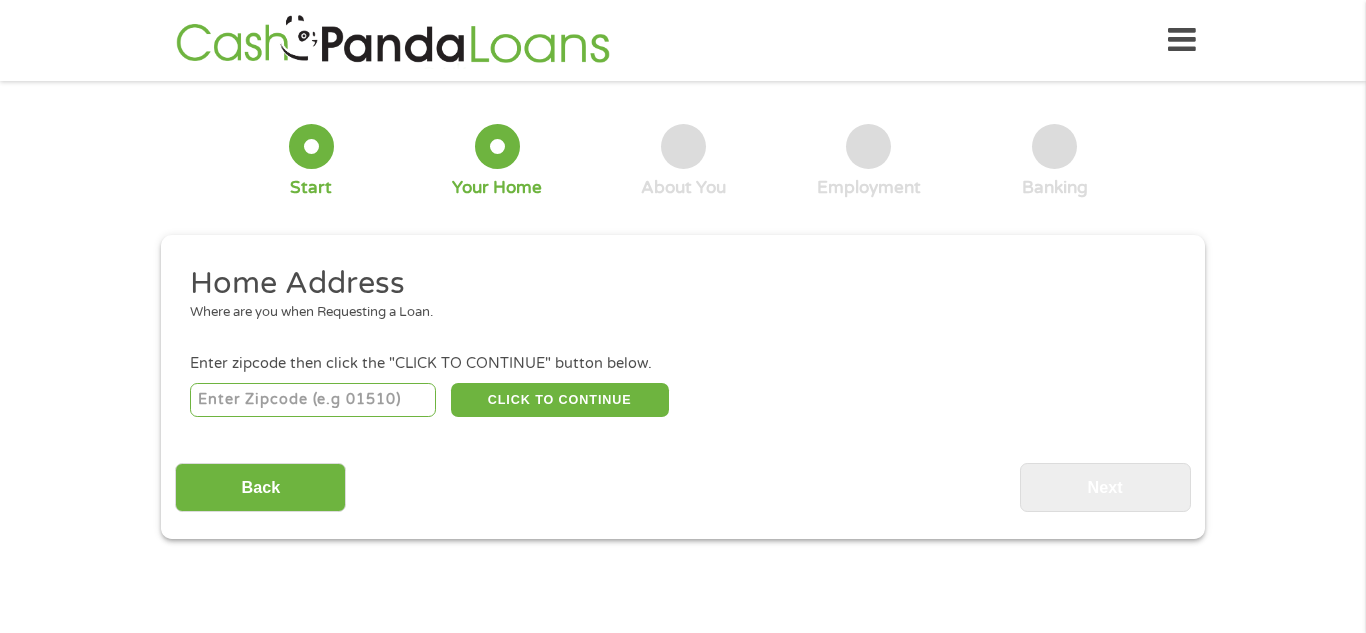 scroll, scrollTop: 0, scrollLeft: 0, axis: both 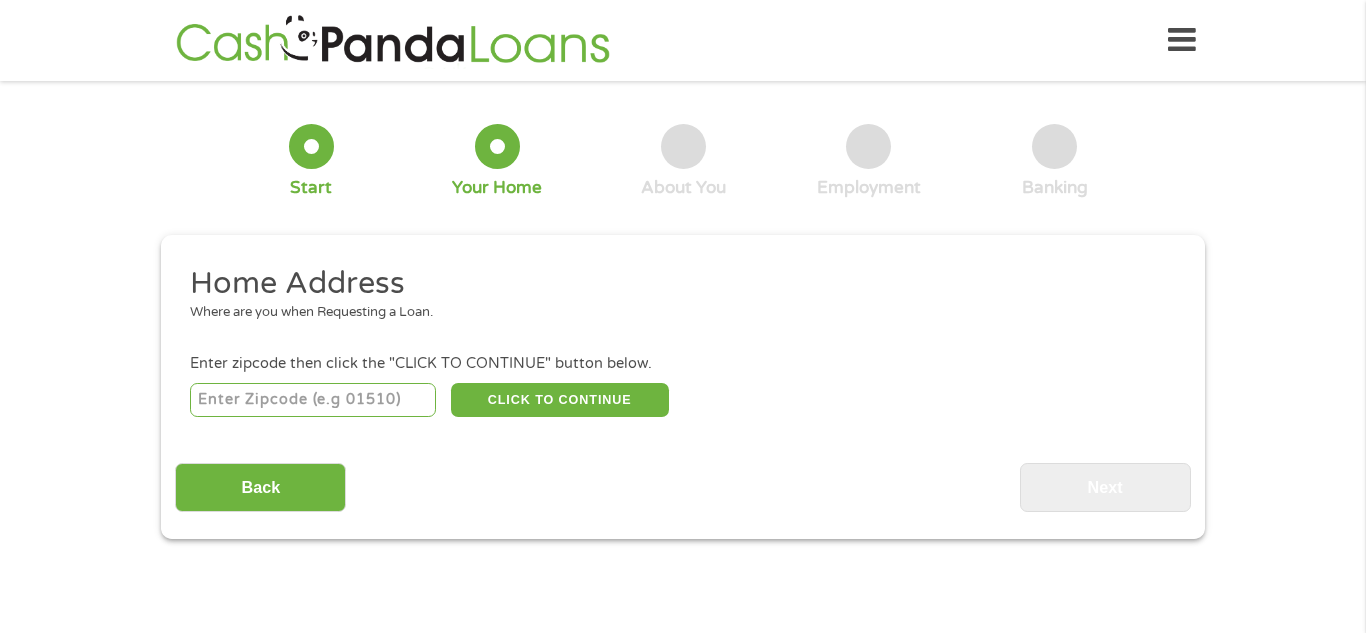 click at bounding box center [313, 400] 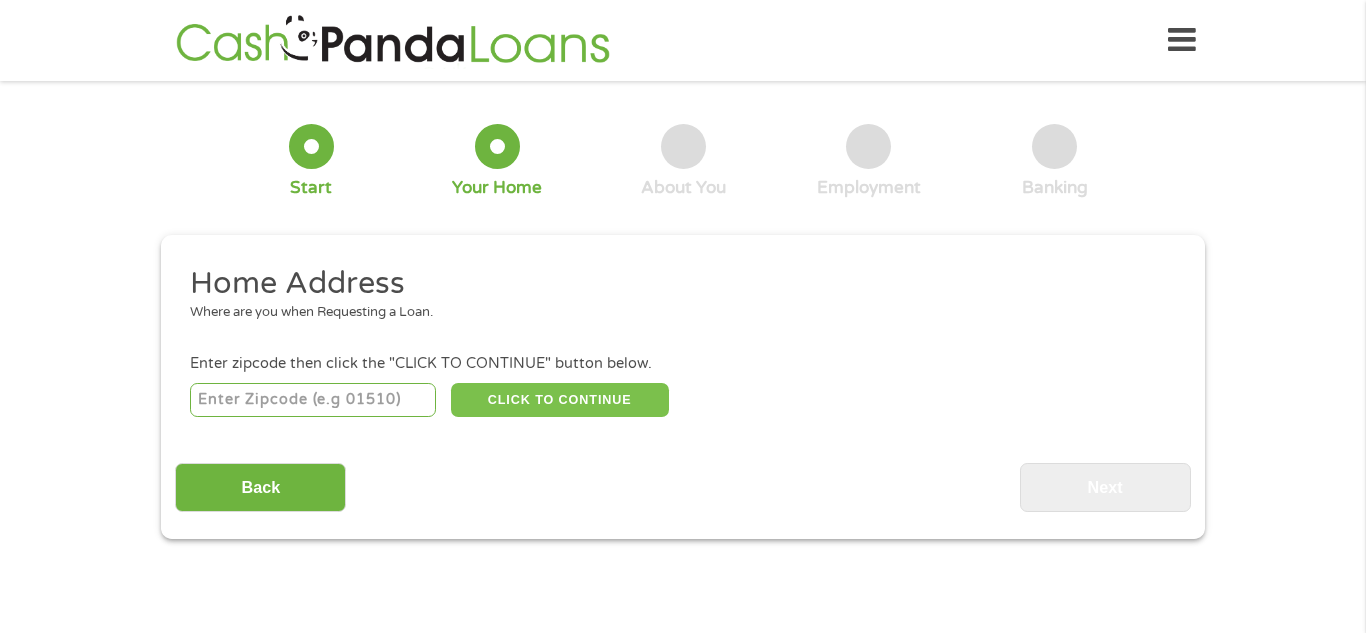type on "[NUMERIC_STRING]" 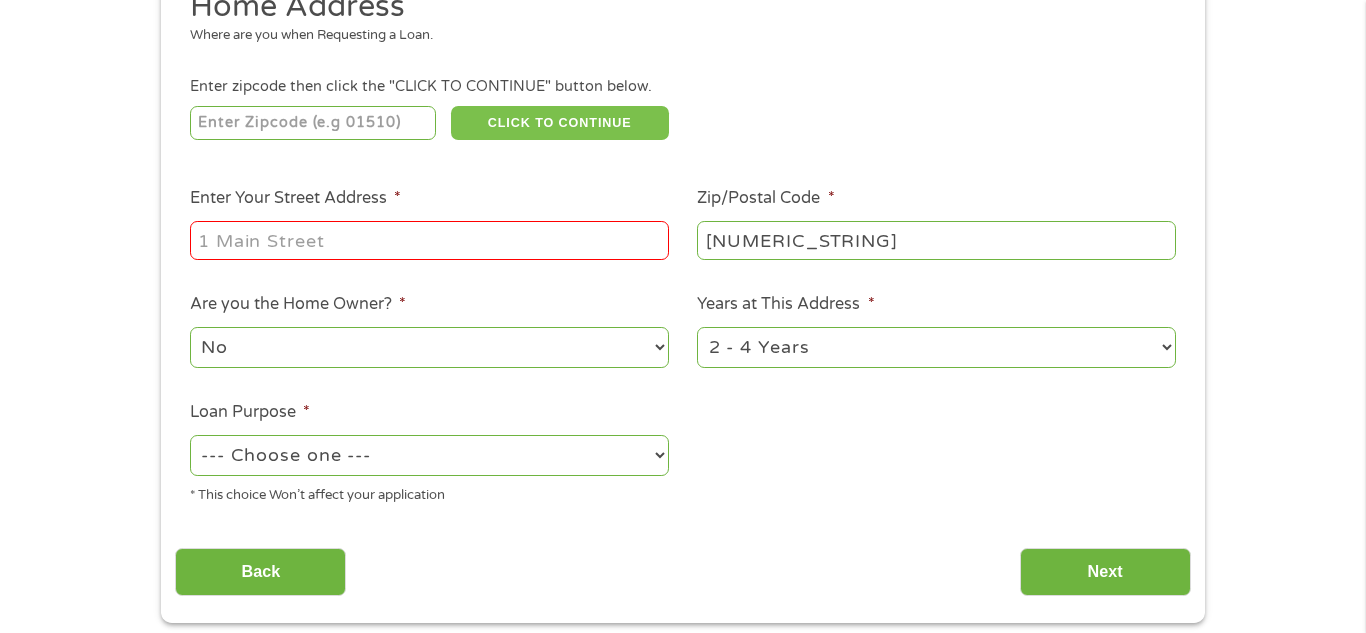 scroll, scrollTop: 279, scrollLeft: 0, axis: vertical 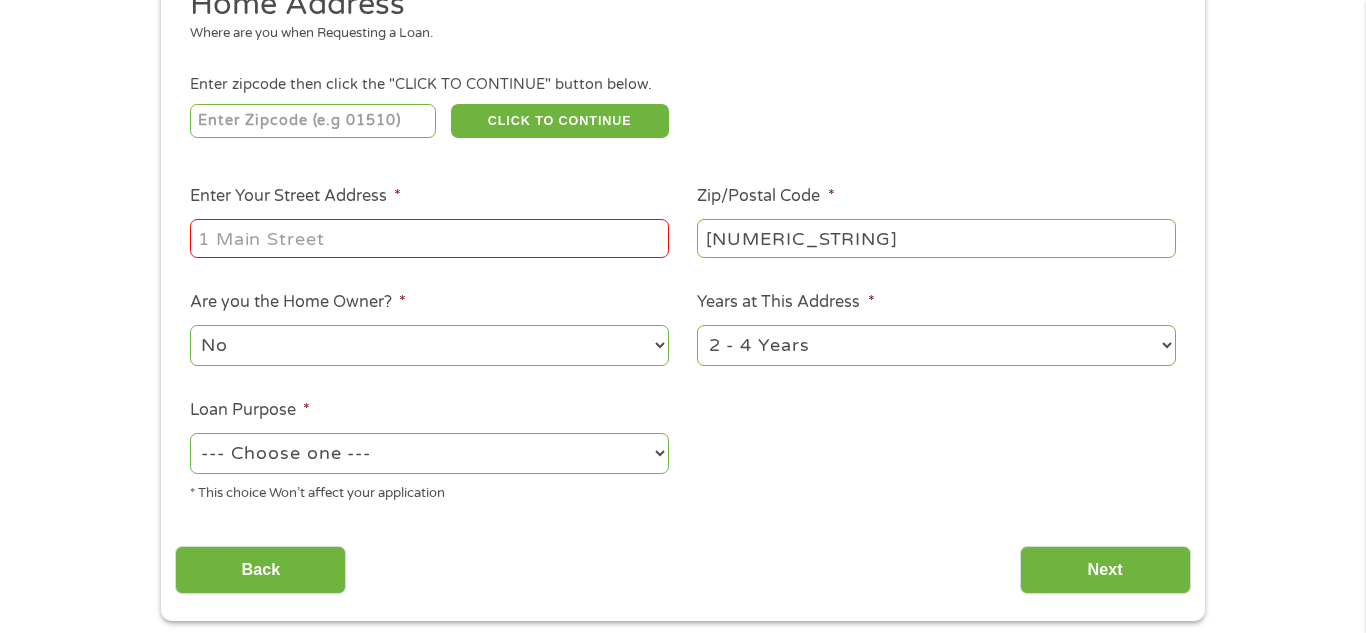 click on "Enter Your Street Address *" at bounding box center [429, 238] 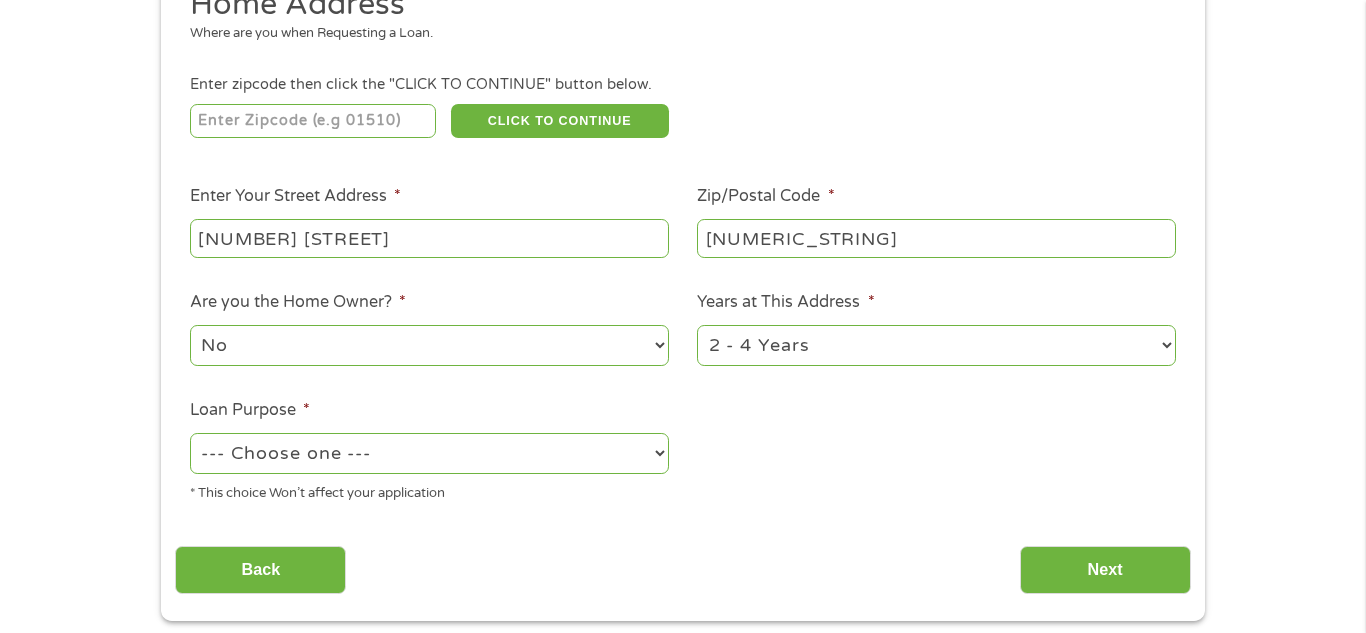 type on "[NUMBER] [STREET]" 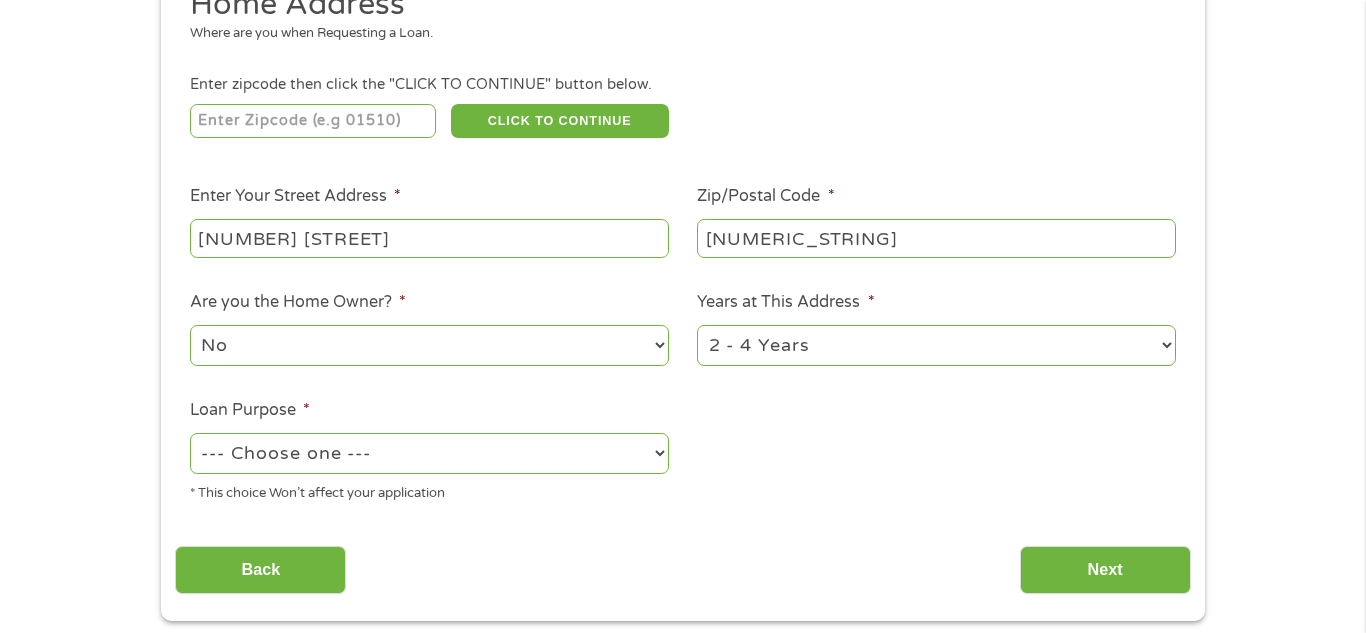 click on "No Yes" at bounding box center (429, 345) 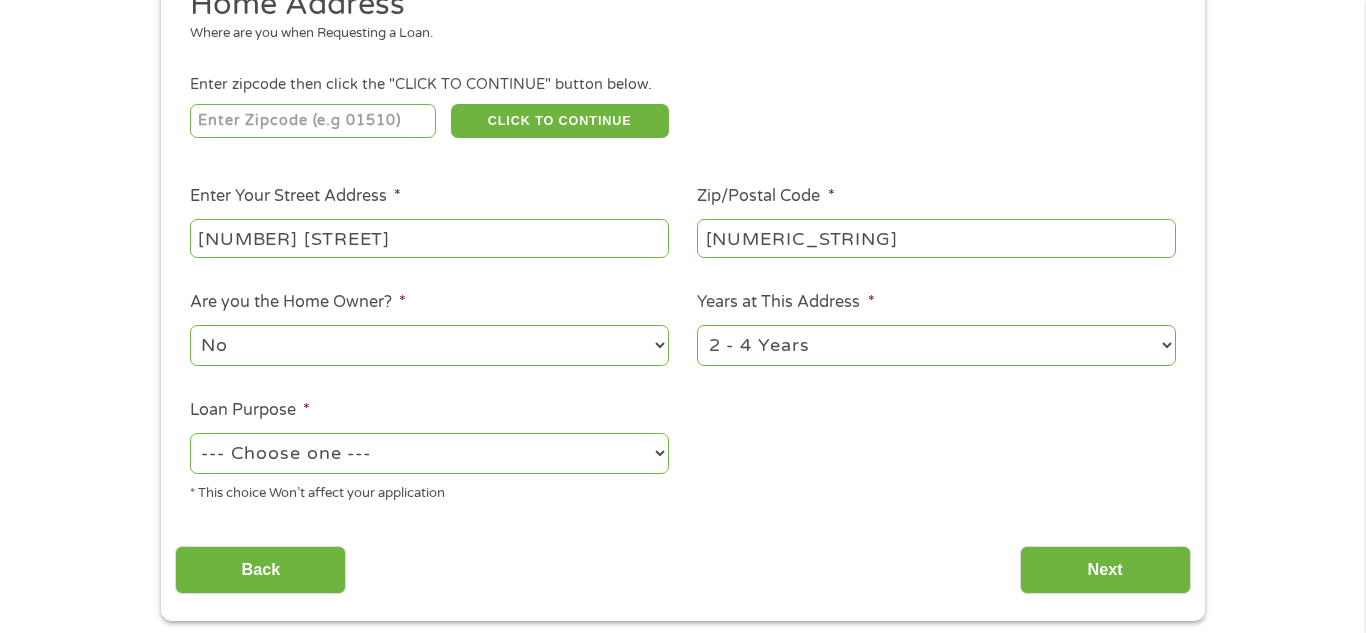 click on "No Yes" at bounding box center [429, 345] 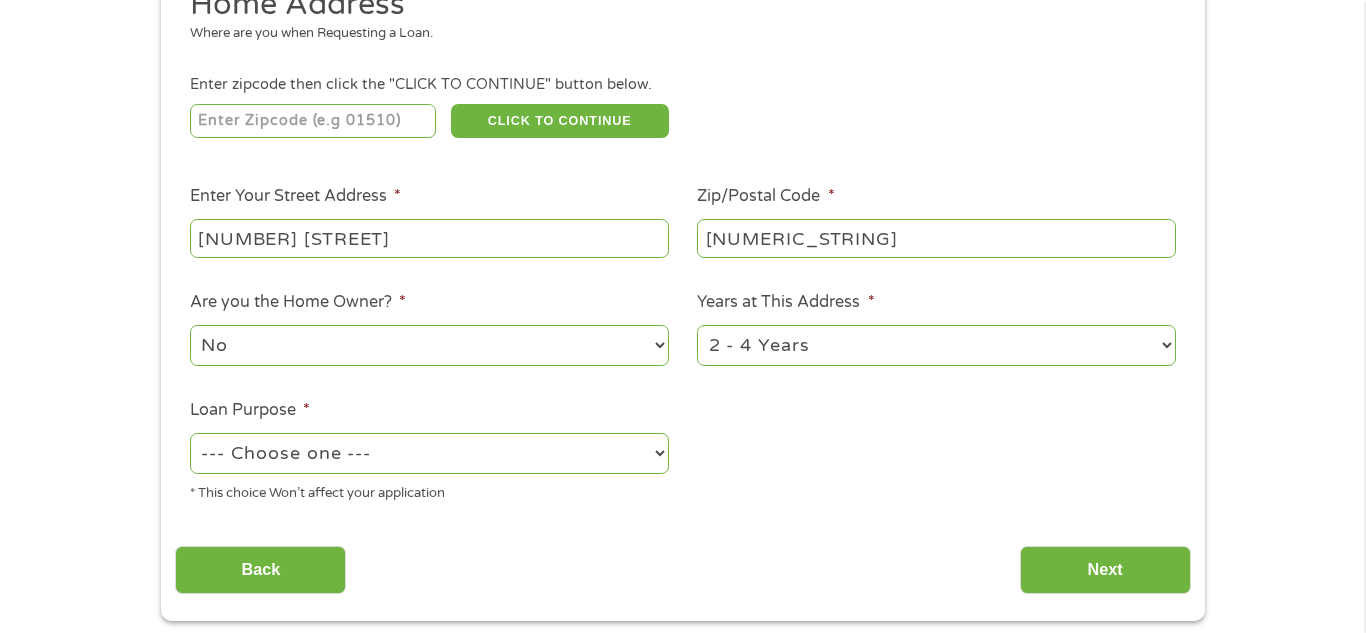 click on "1 Year or less 1 - 2 Years 2 - 4 Years Over 4 Years" at bounding box center (936, 345) 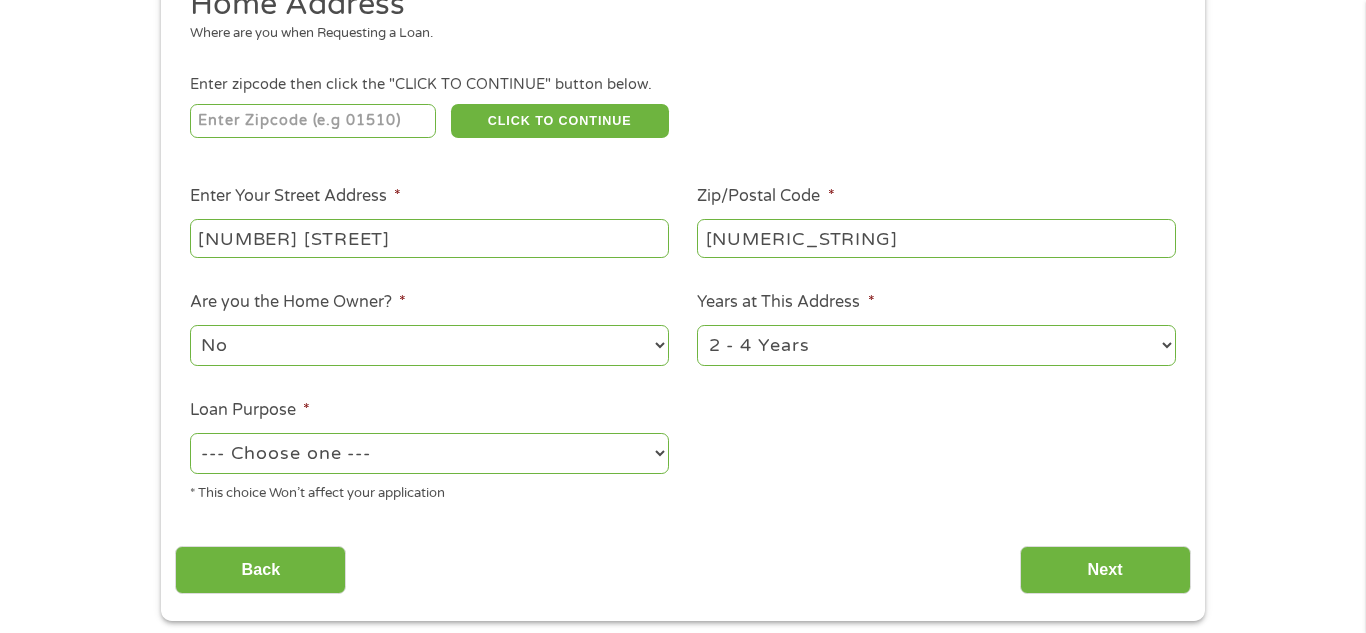 select on "24months" 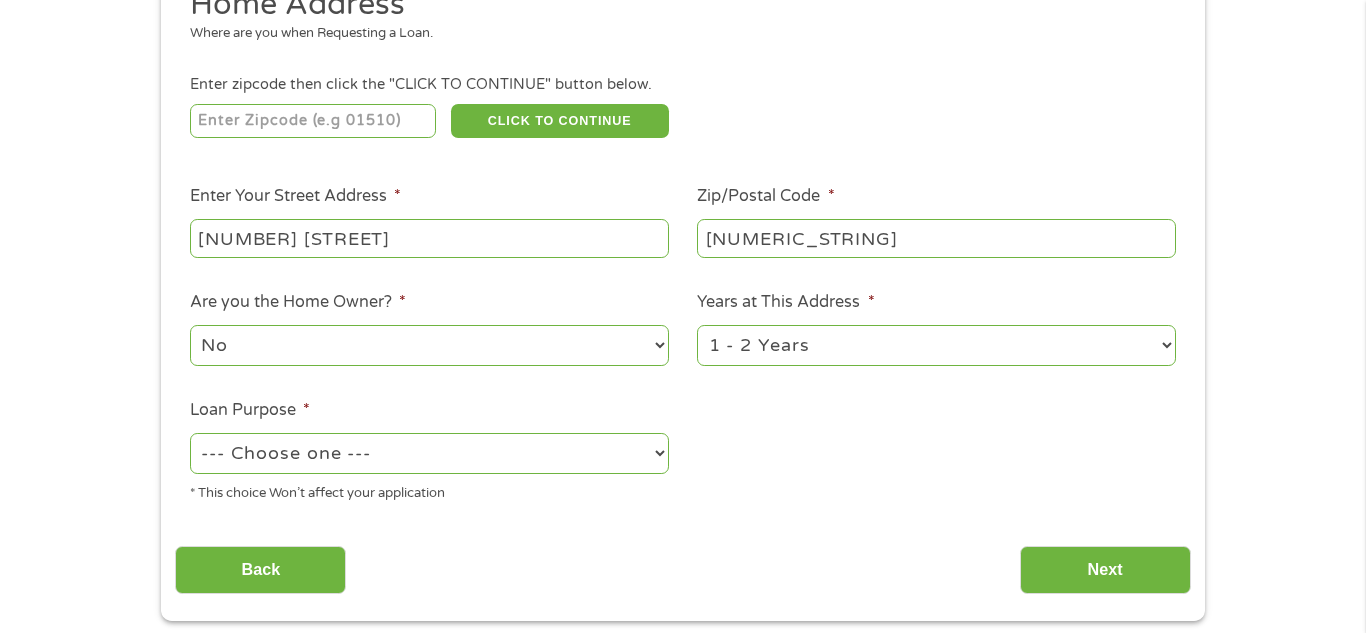 click on "1 Year or less 1 - 2 Years 2 - 4 Years Over 4 Years" at bounding box center [936, 345] 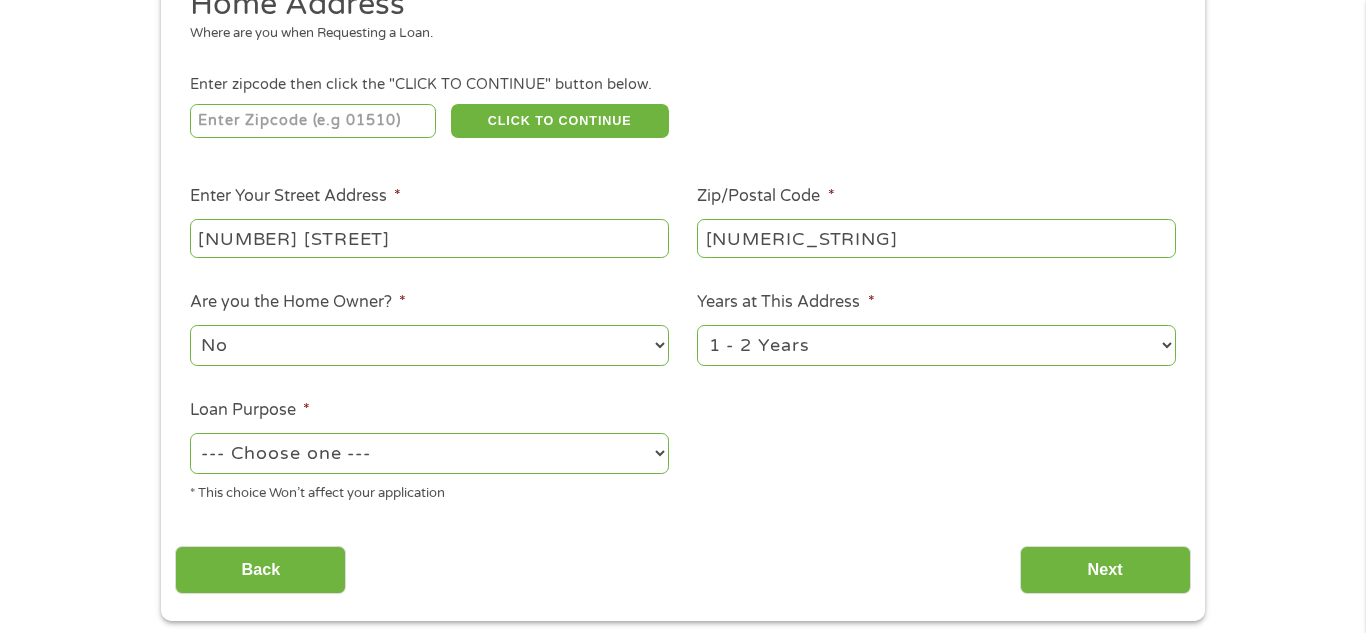 click on "--- Choose one --- Pay Bills Debt Consolidation Home Improvement Major Purchase Car Loan Short Term Cash Medical Expenses Other" at bounding box center [429, 453] 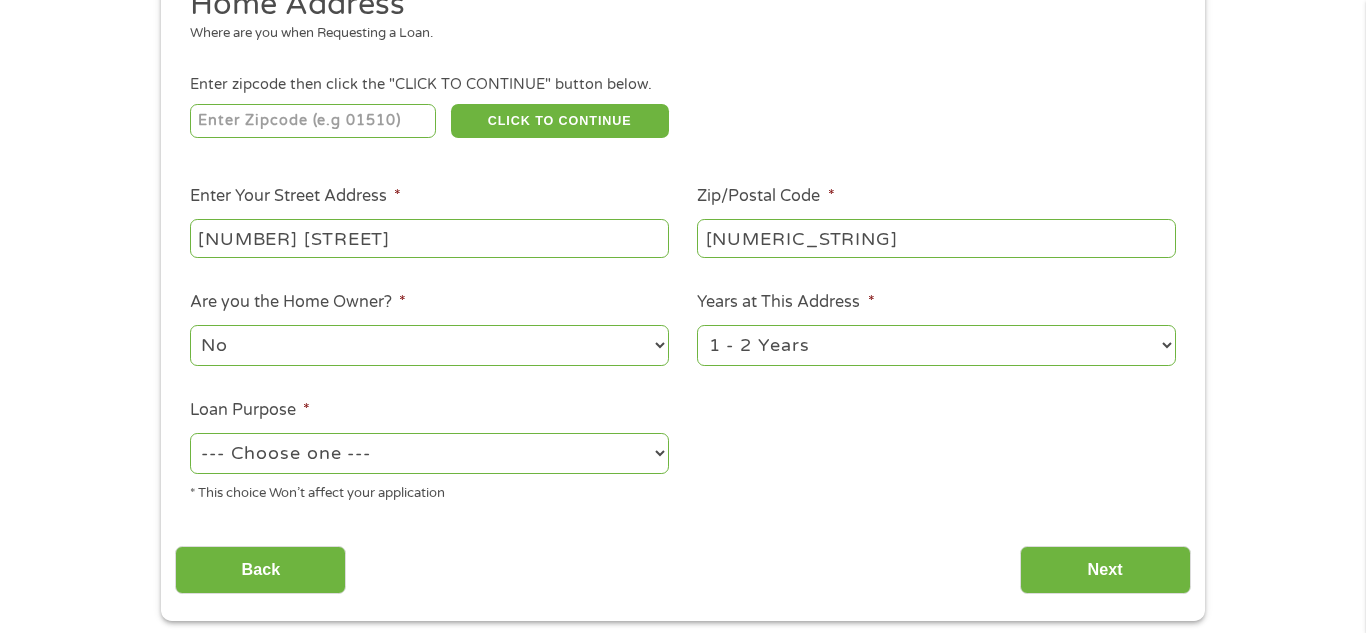 select on "shorttermcash" 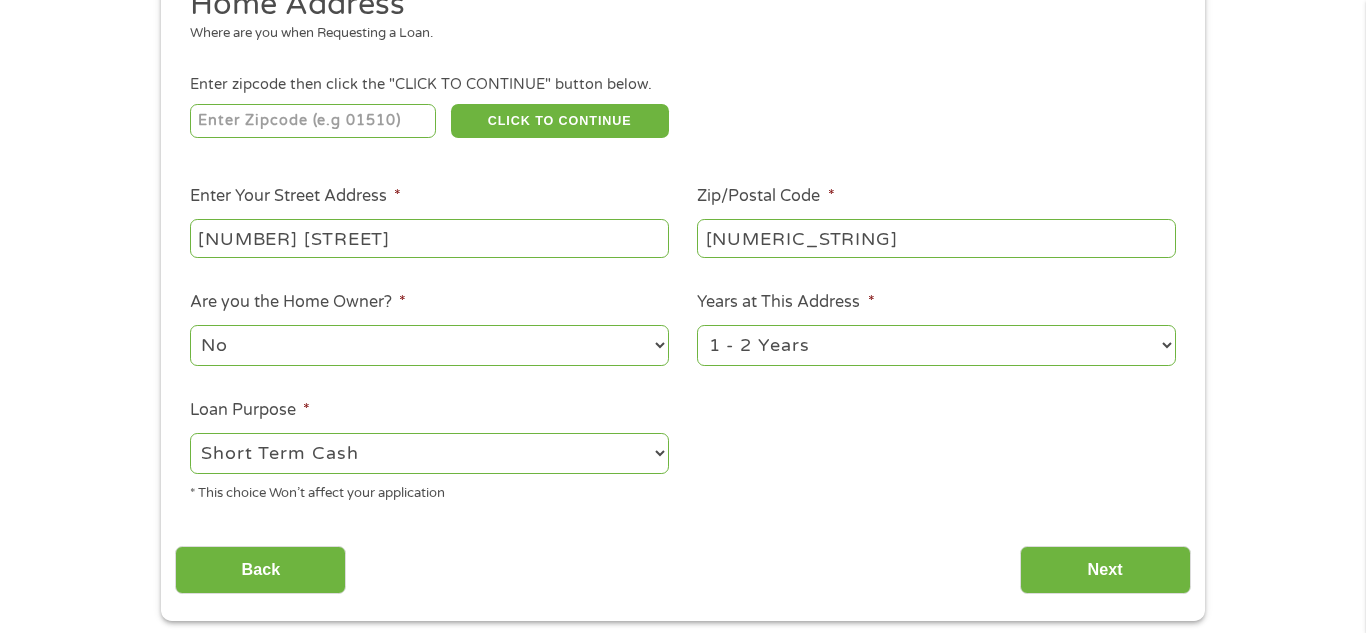 click on "--- Choose one --- Pay Bills Debt Consolidation Home Improvement Major Purchase Car Loan Short Term Cash Medical Expenses Other" at bounding box center (429, 453) 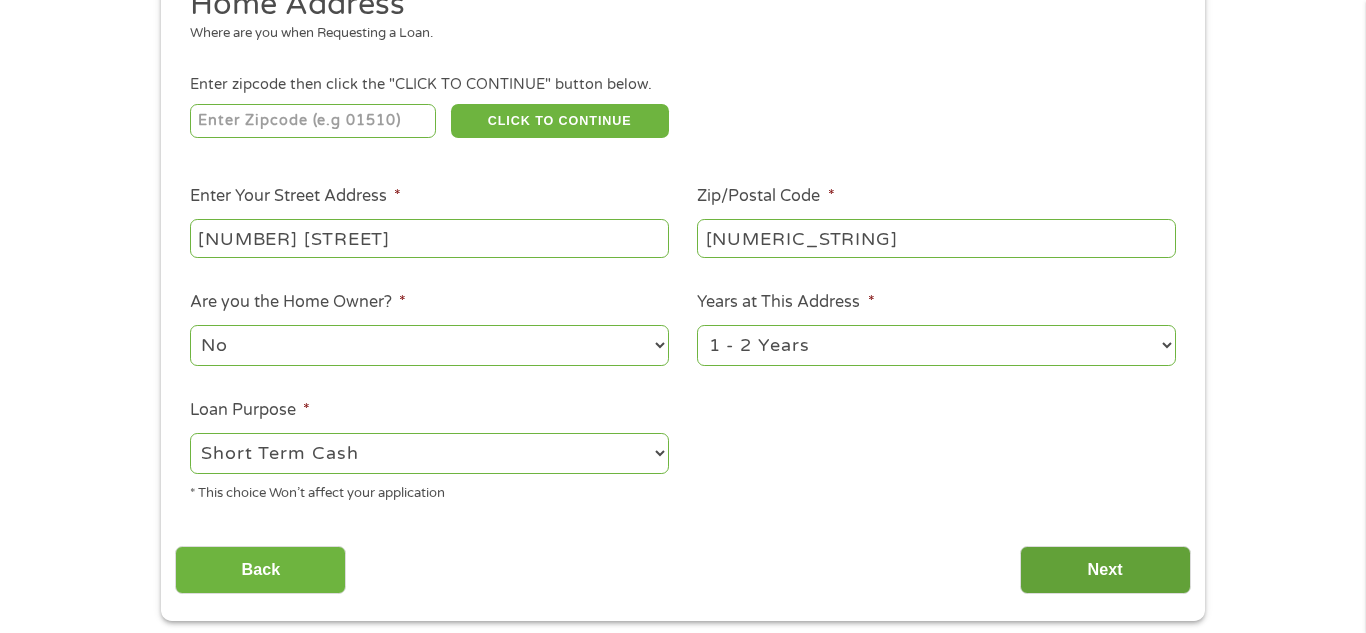 click on "Next" at bounding box center (1105, 570) 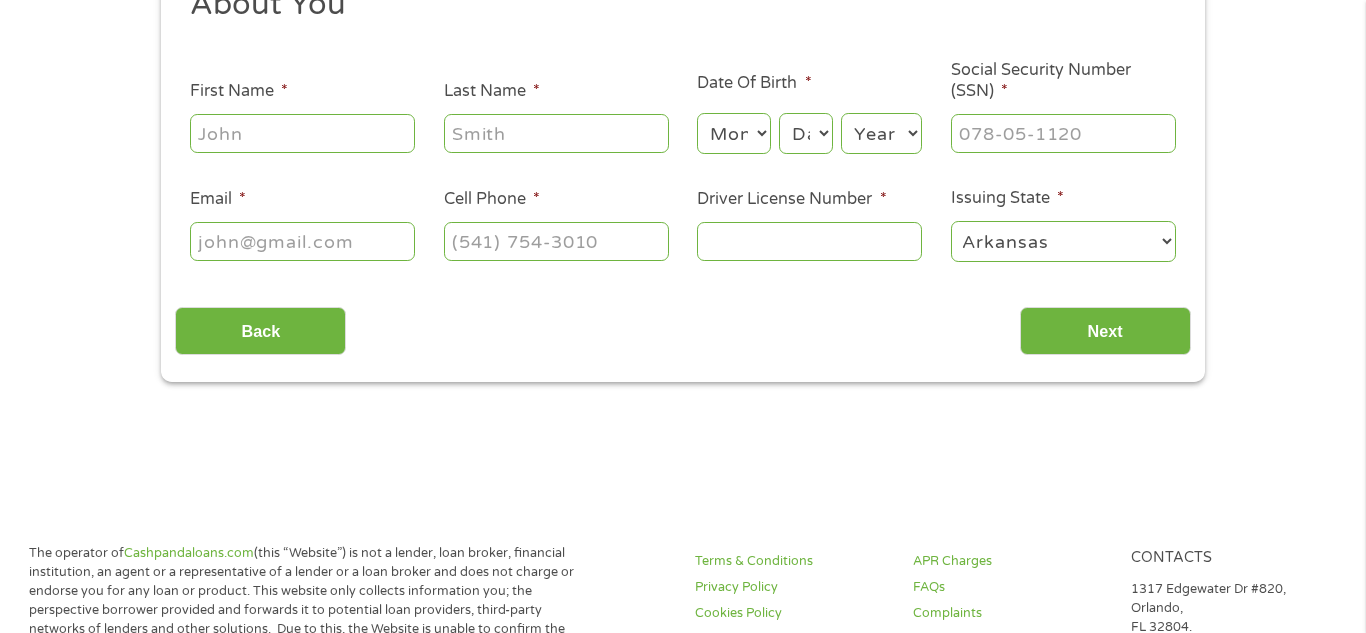 scroll, scrollTop: 0, scrollLeft: 0, axis: both 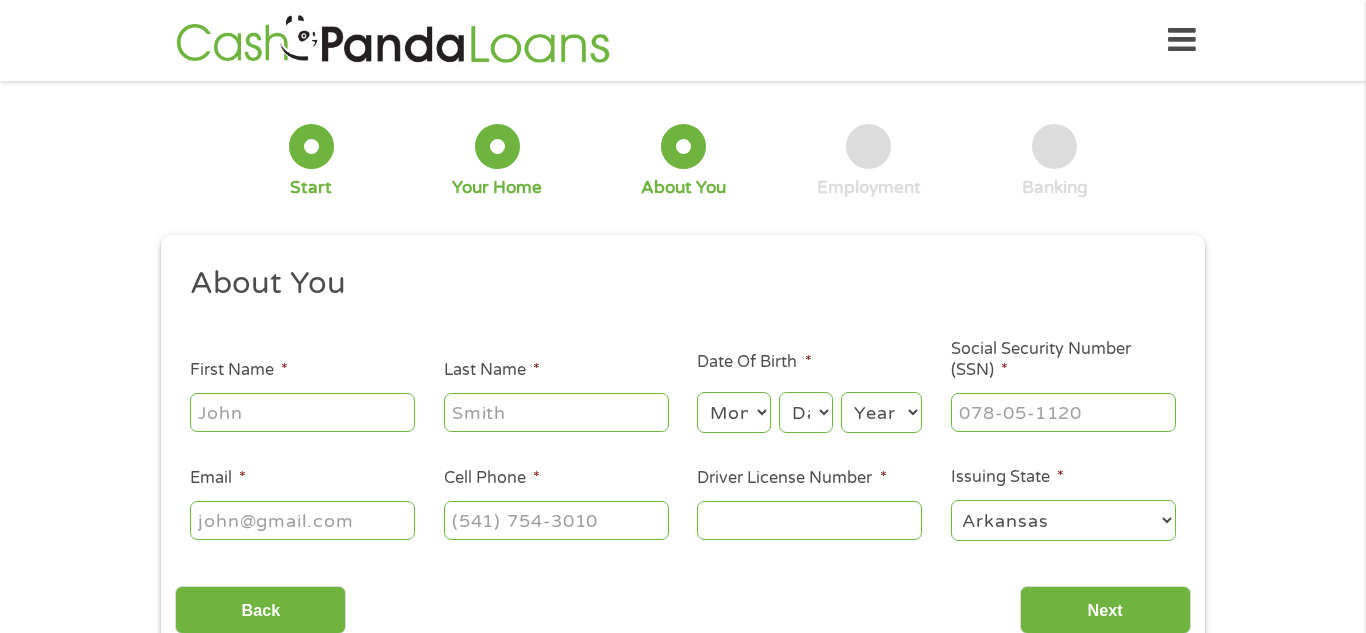 click on "First Name *" at bounding box center (302, 412) 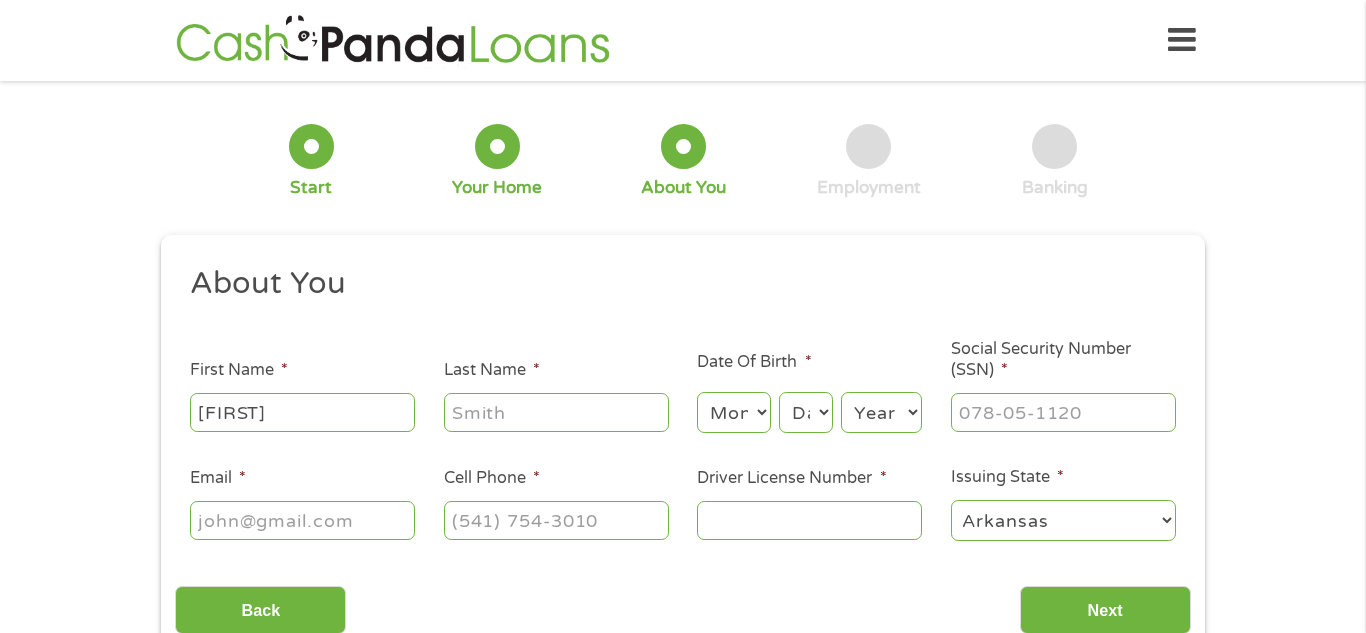 type on "[FIRST]" 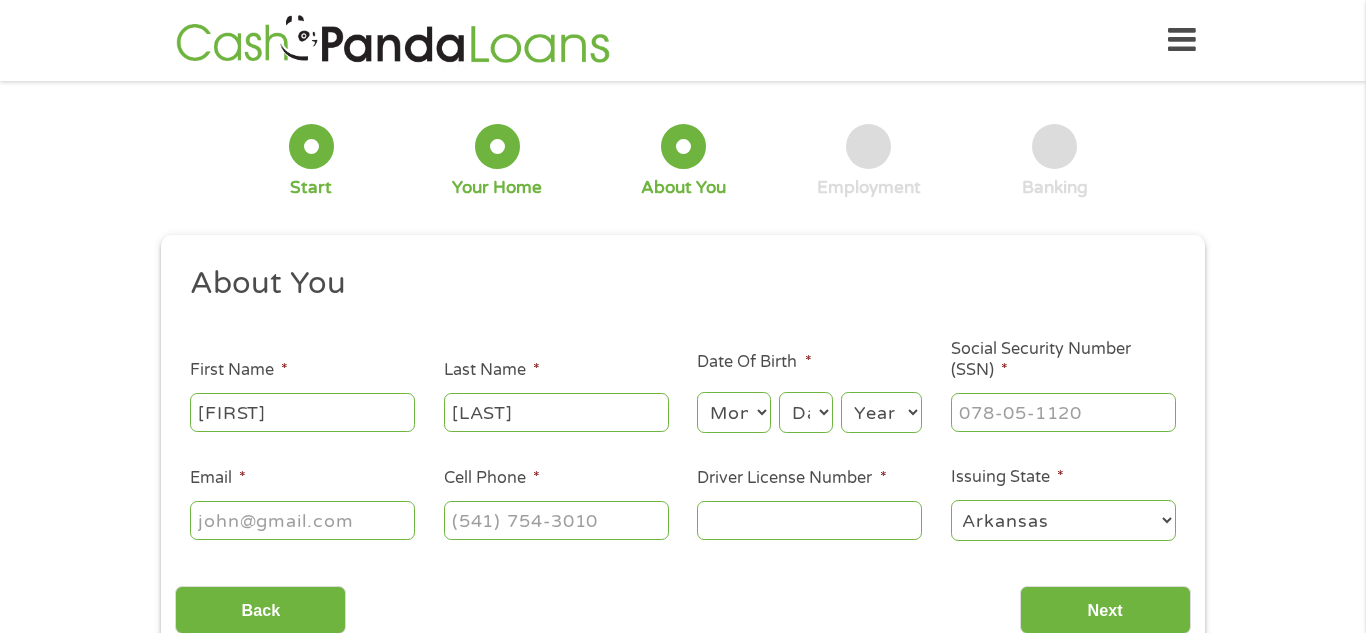 type on "[LAST]" 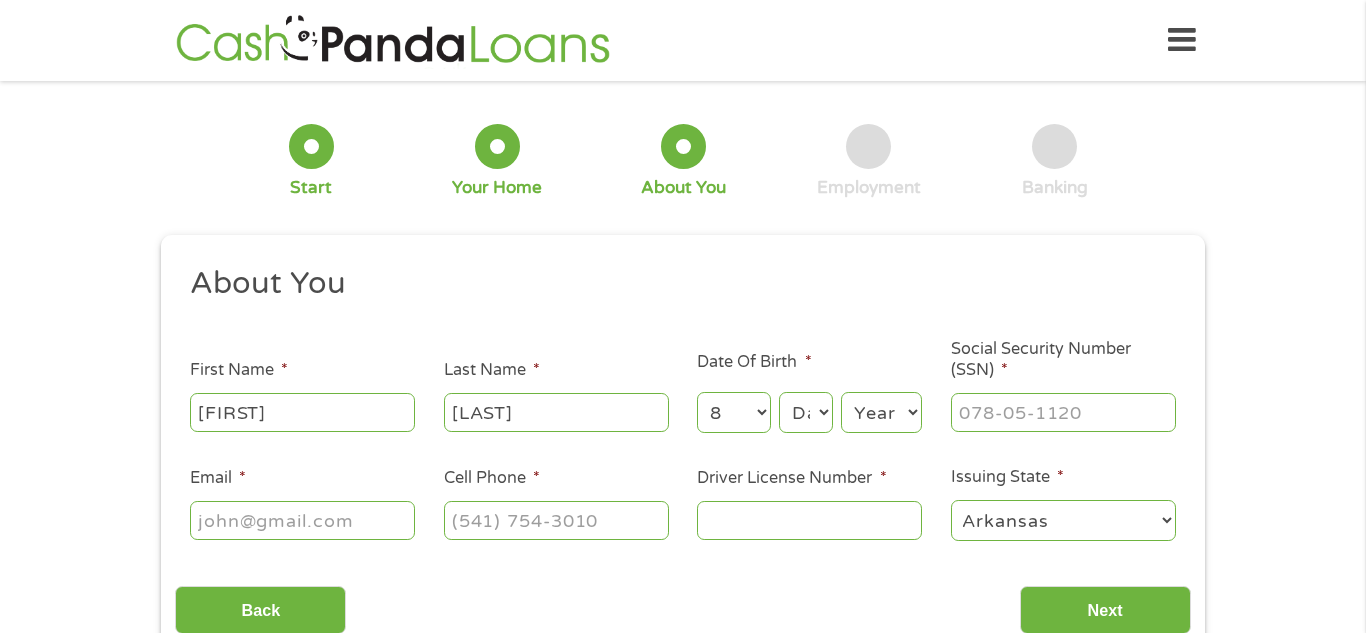 select on "6" 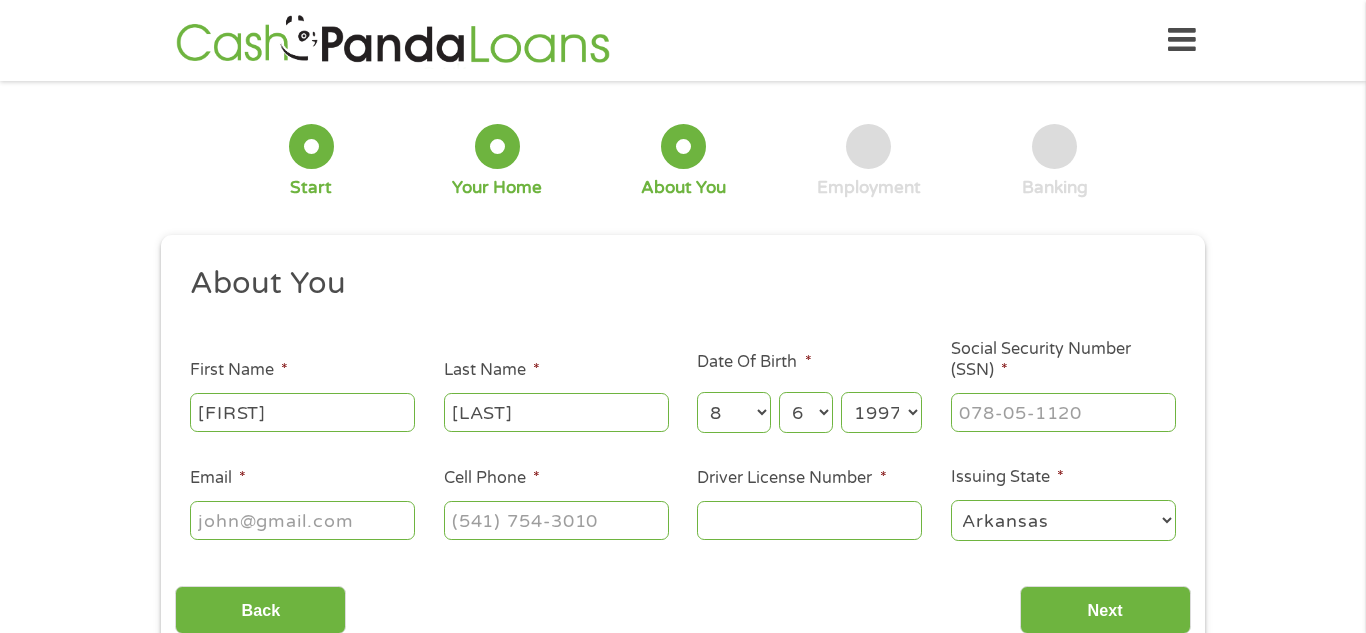 select on "1998" 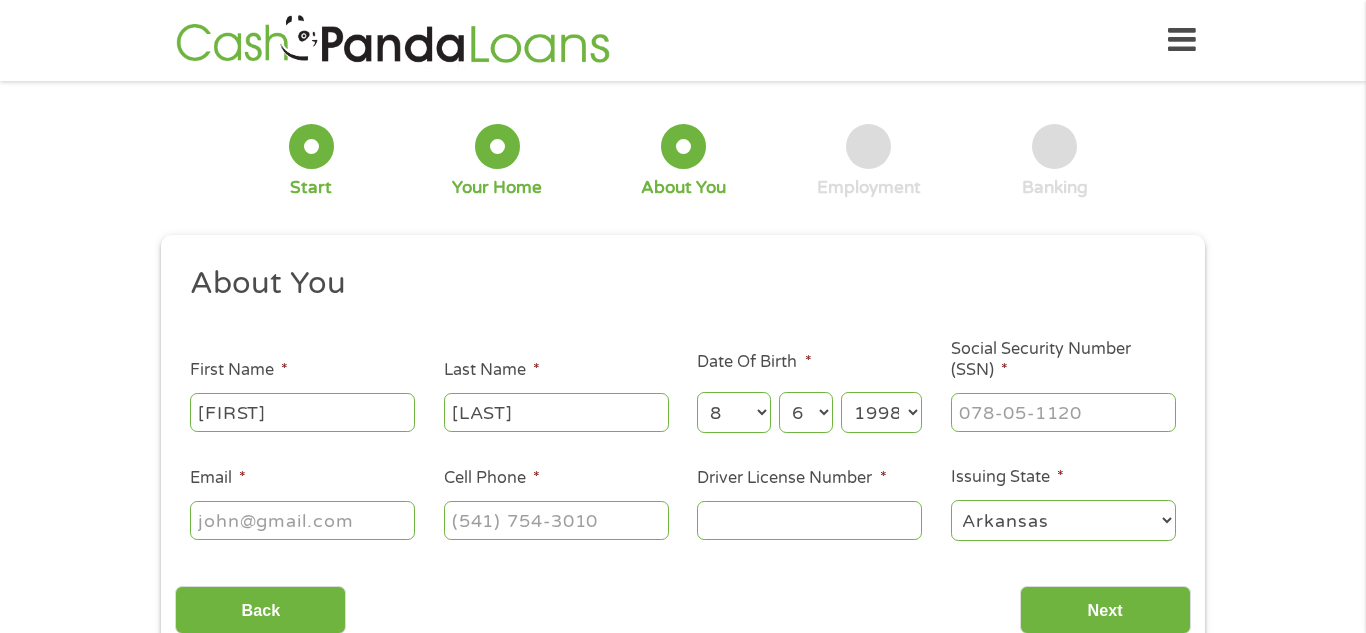 click on "Social Security Number (SSN) *" at bounding box center [1063, 412] 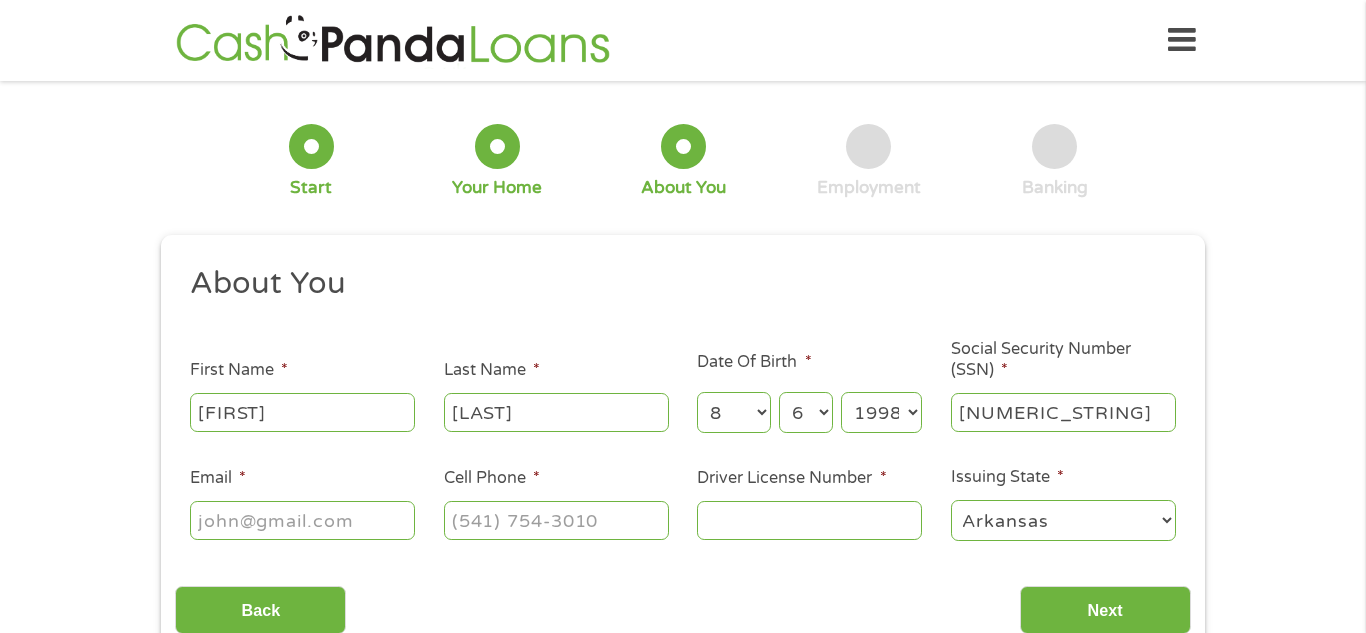 type on "[NUMERIC_STRING]" 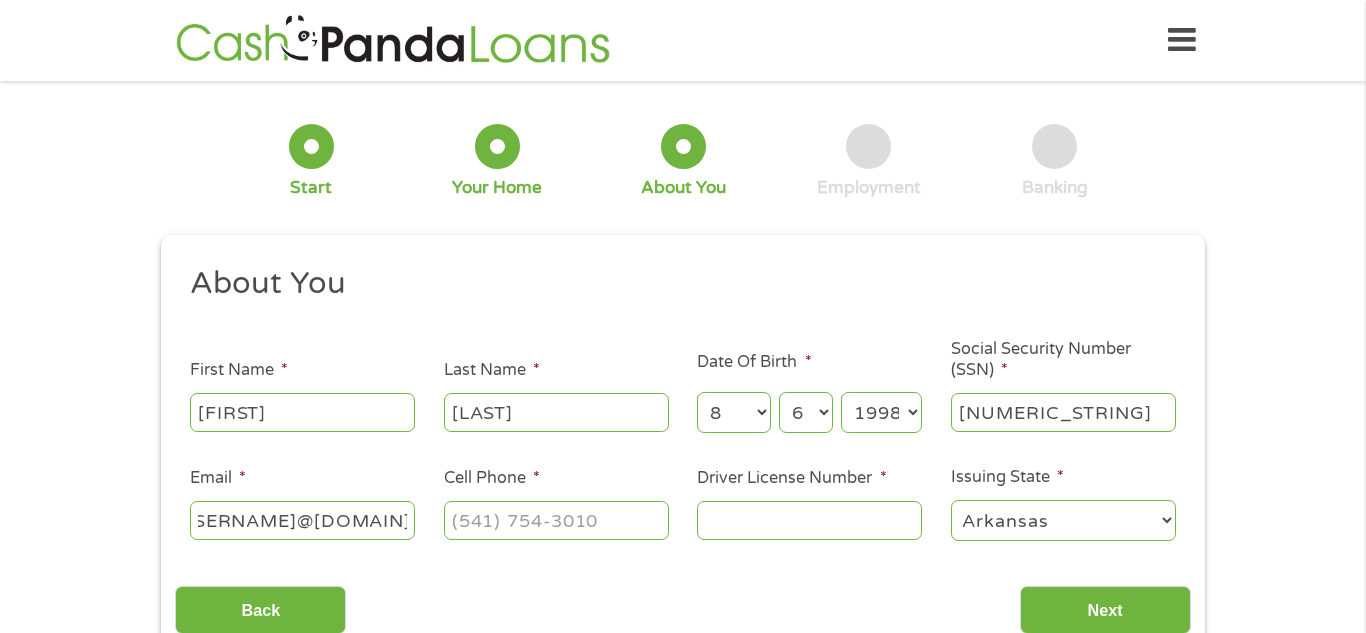 scroll, scrollTop: 0, scrollLeft: 48, axis: horizontal 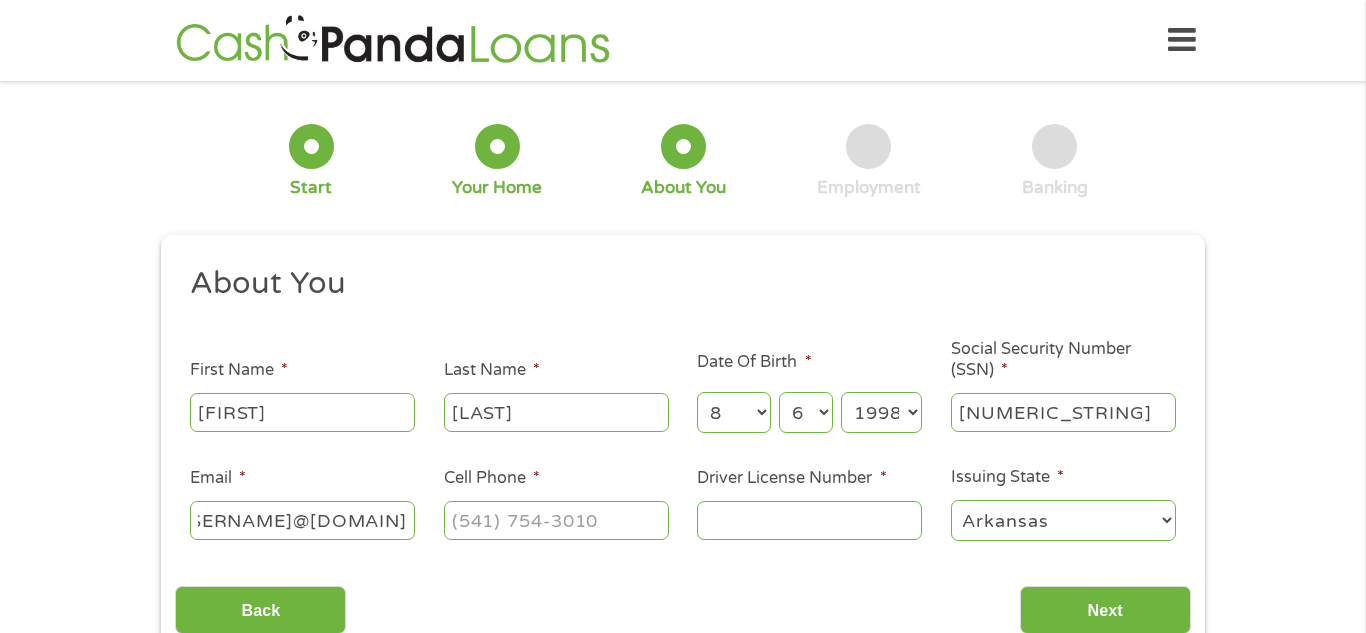 type on "[USERNAME]@[DOMAIN]" 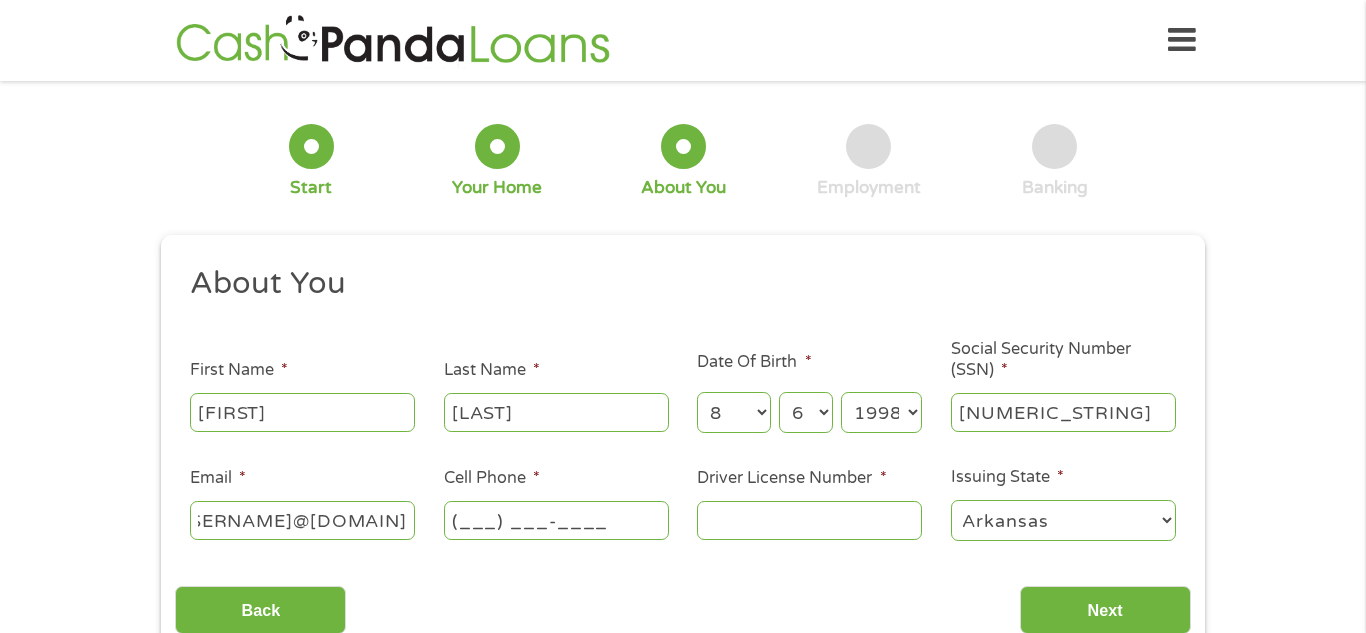 scroll, scrollTop: 0, scrollLeft: 0, axis: both 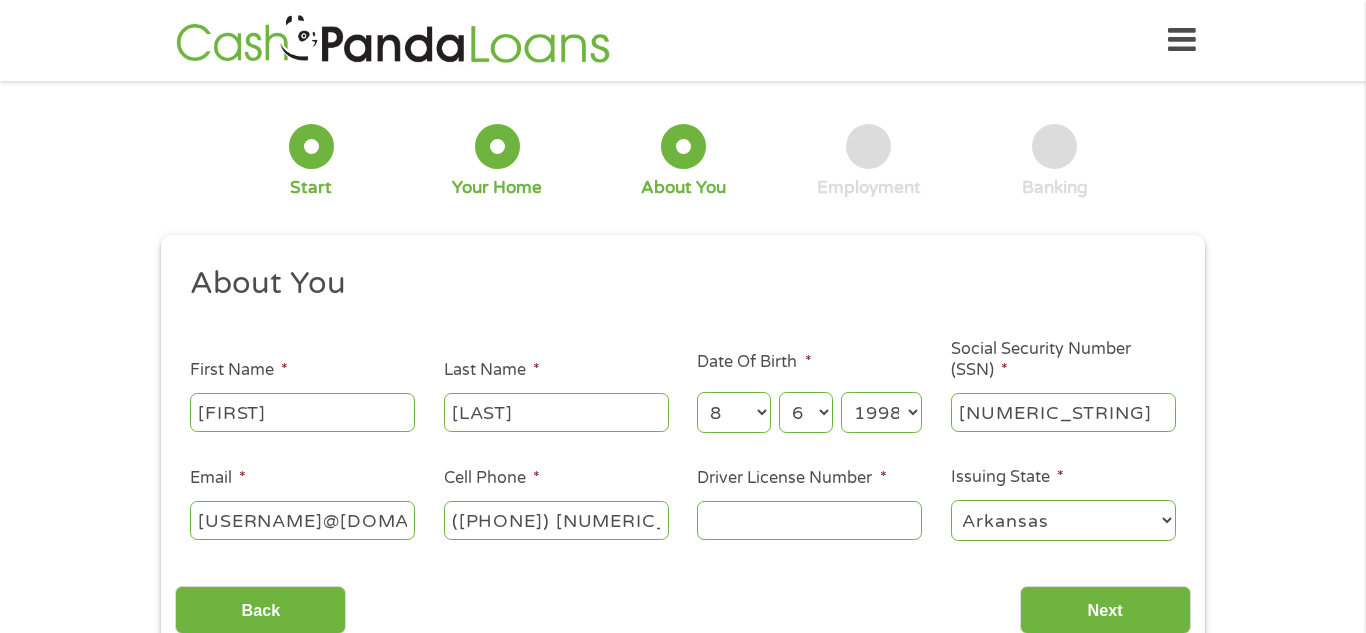type on "([PHONE]) [NUMERIC_STRING]-[NUMERIC_STRING]" 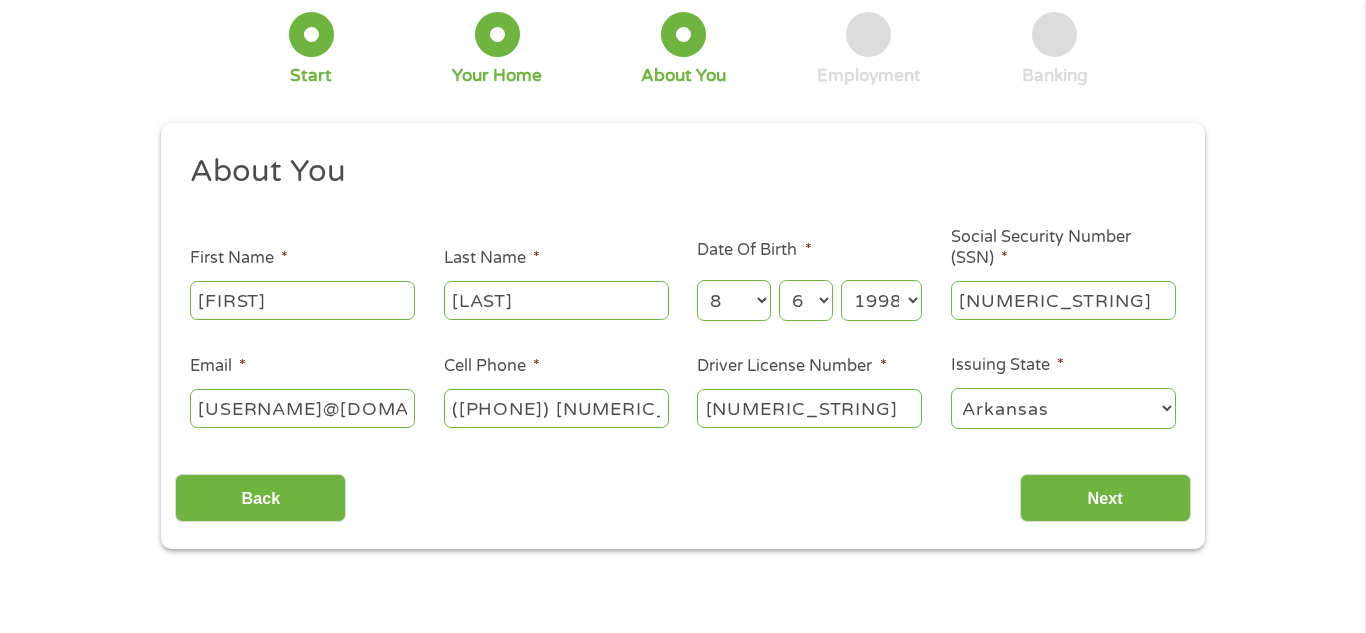scroll, scrollTop: 114, scrollLeft: 0, axis: vertical 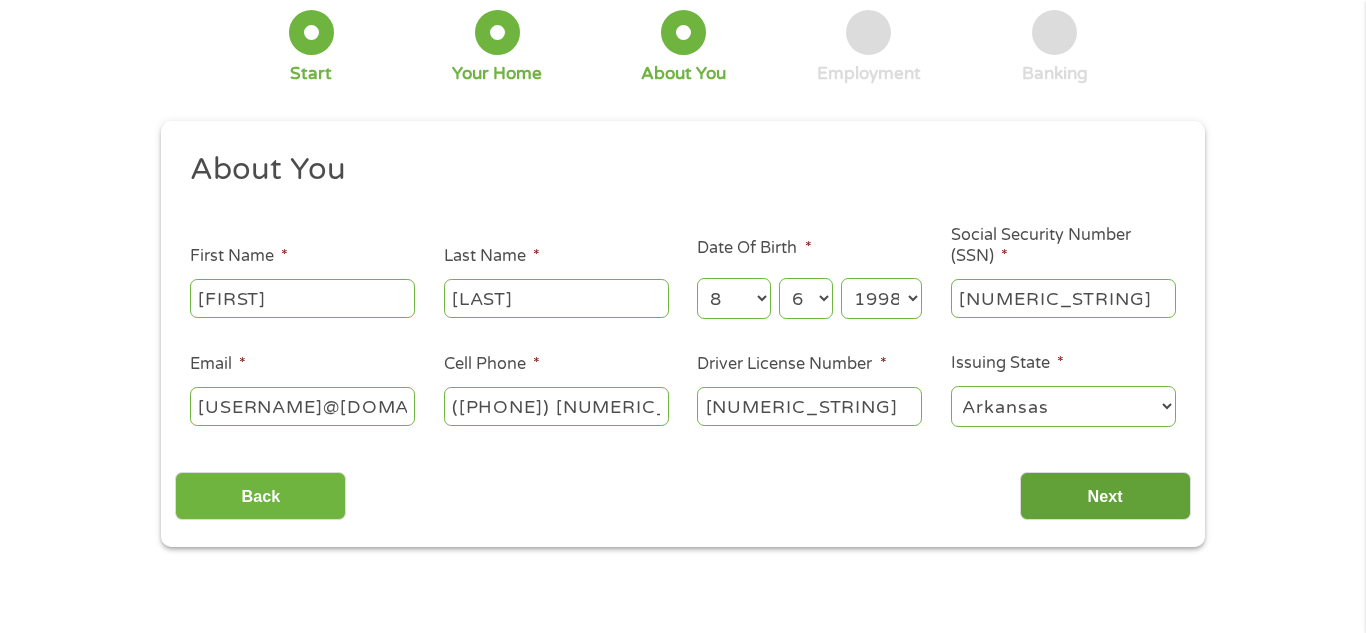 type on "[NUMERIC_STRING]" 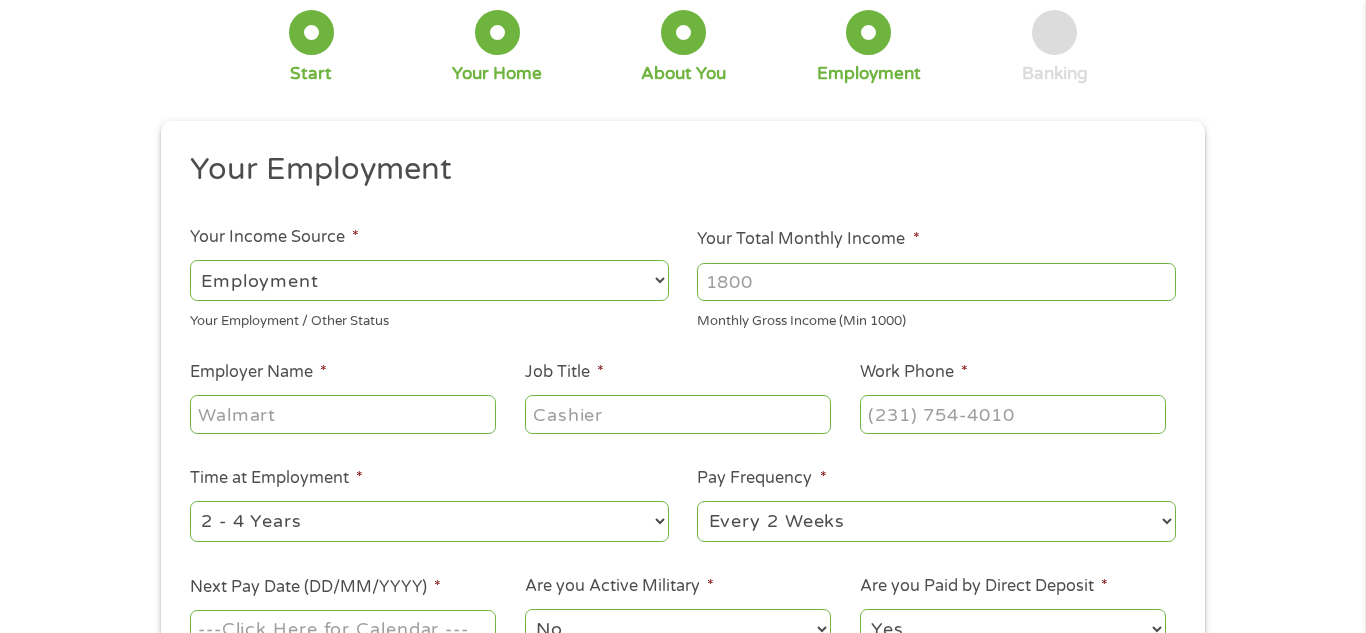 scroll, scrollTop: 8, scrollLeft: 8, axis: both 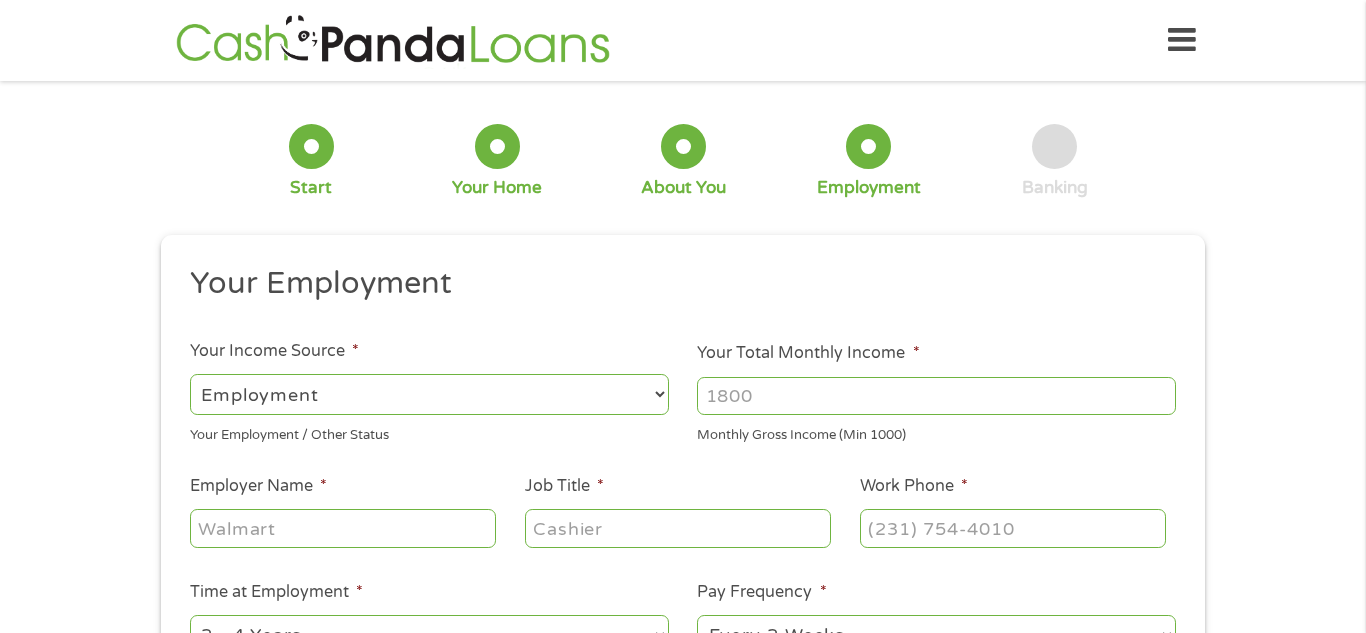click on "Your Total Monthly Income *" at bounding box center [936, 396] 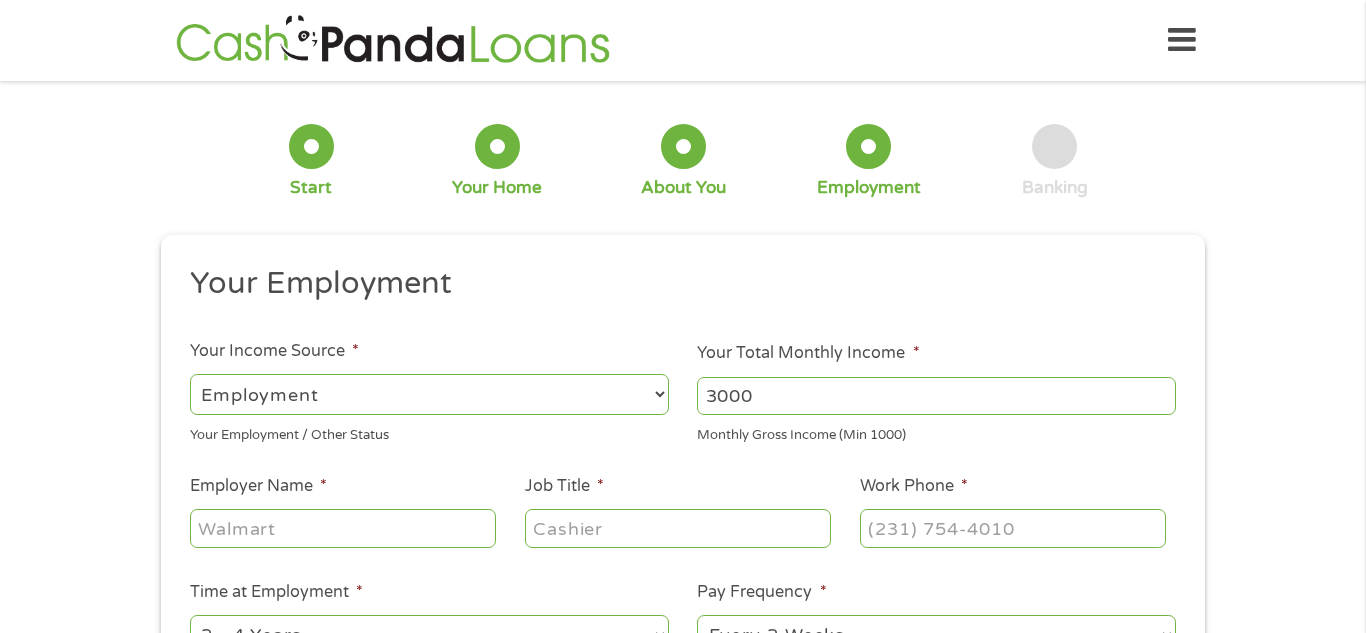 type on "3000" 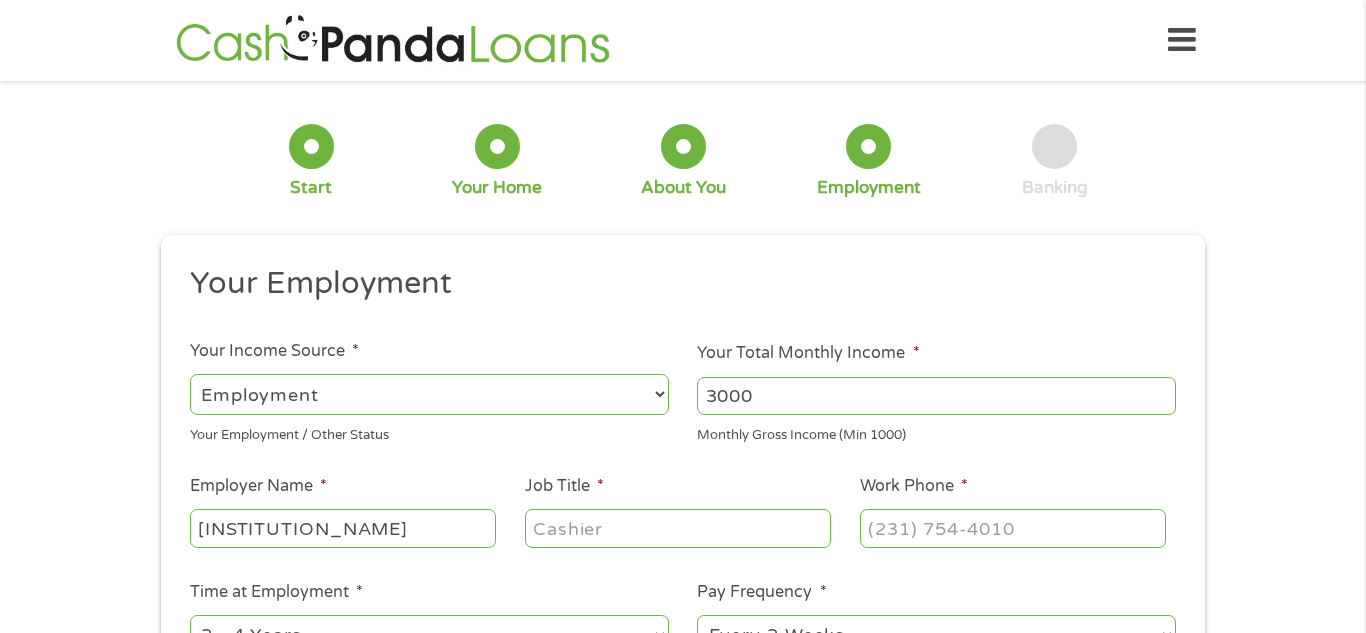 type on "[INSTITUTION_NAME]" 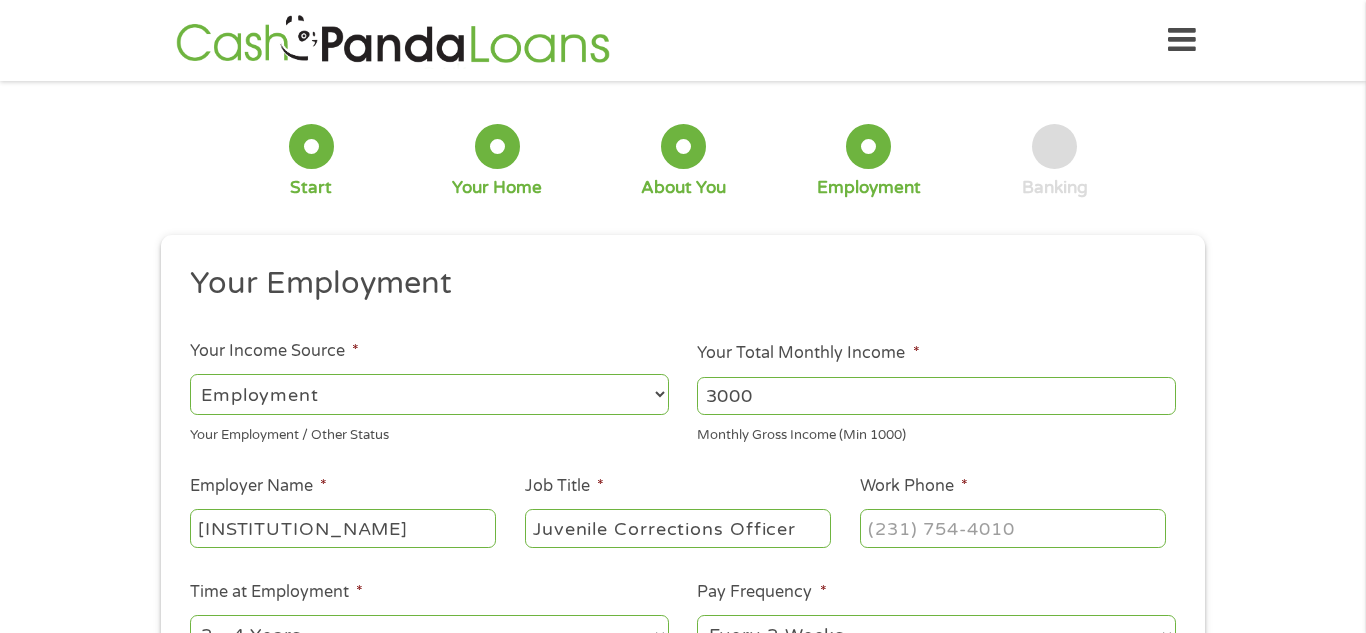 type on "Juvenile Corrections Officer" 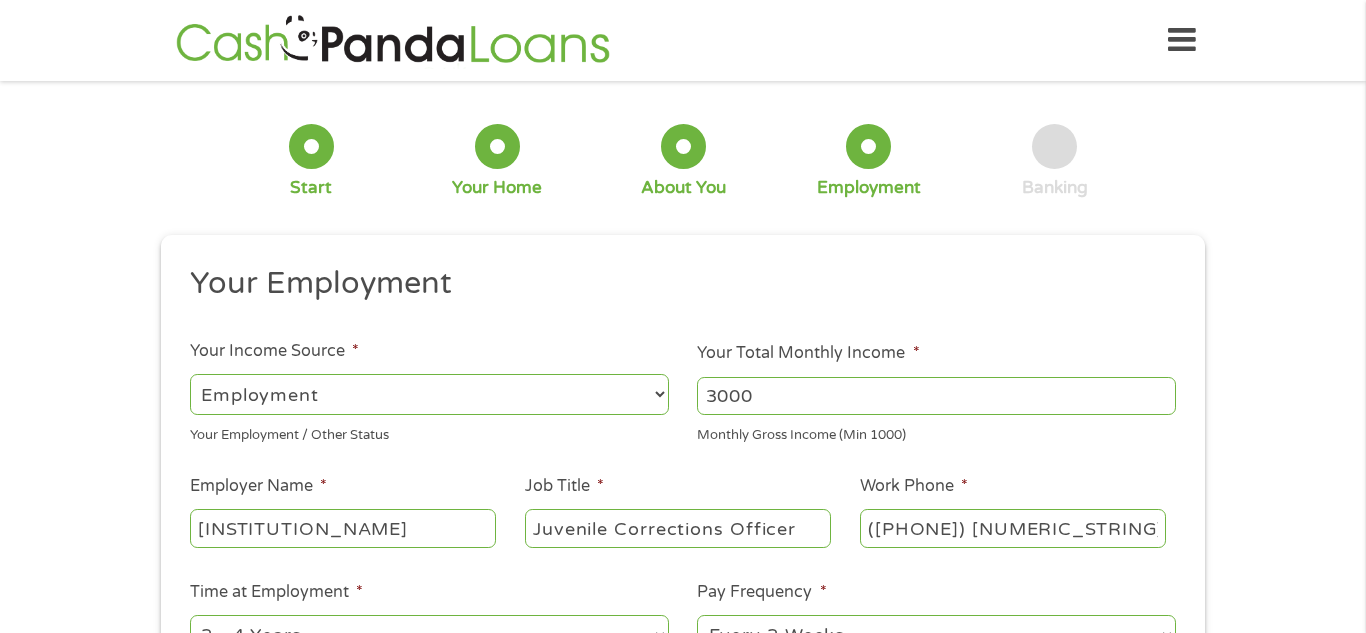 type on "([PHONE]) [NUMERIC_STRING]-[NUMERIC_STRING]" 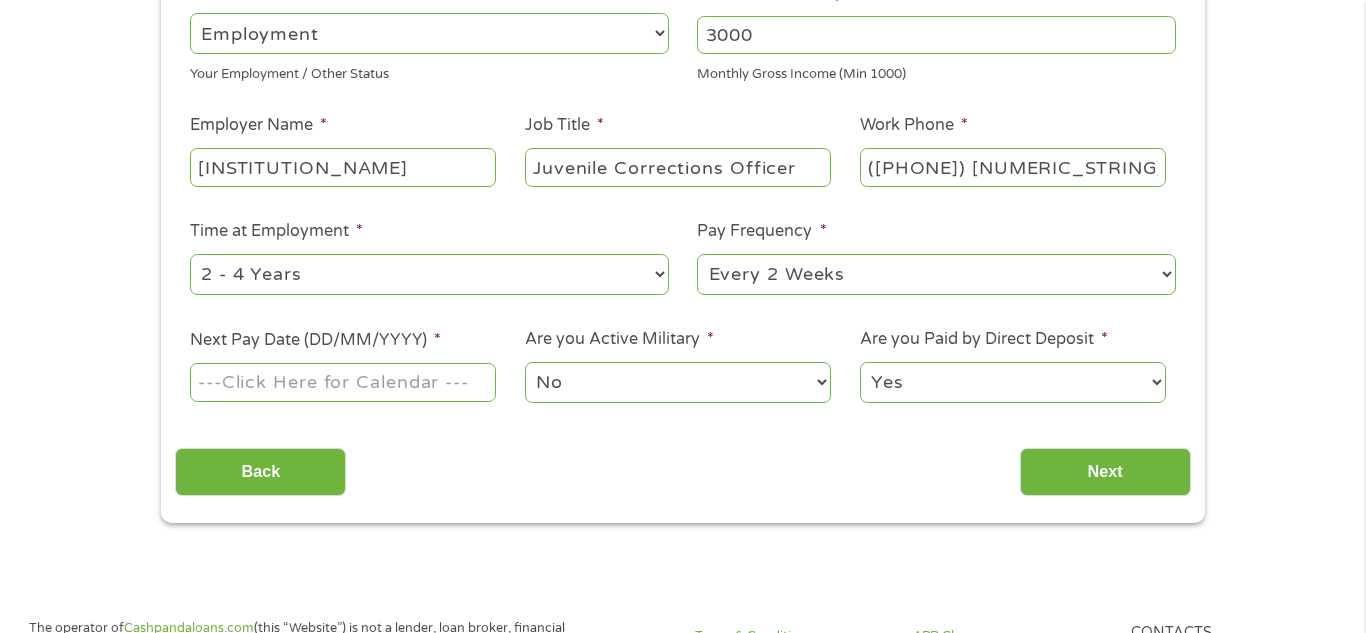 scroll, scrollTop: 367, scrollLeft: 0, axis: vertical 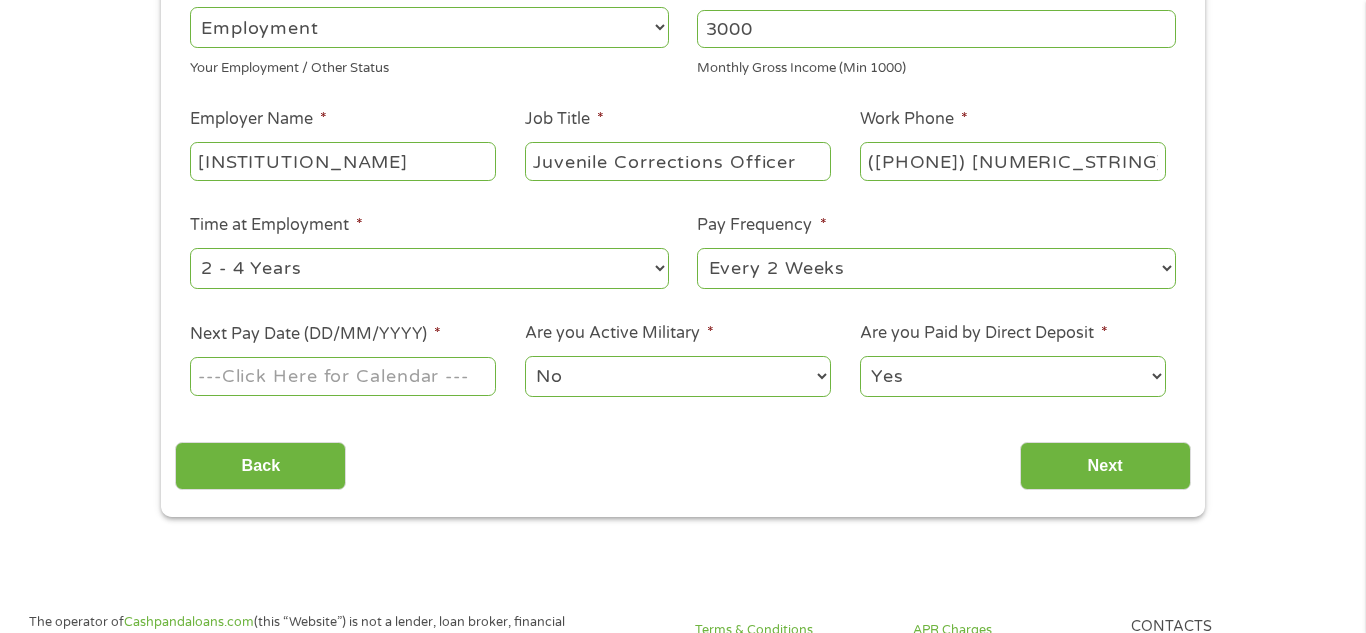 click on "--- Choose one --- 1 Year or less 1 - 2 Years 2 - 4 Years Over 4 Years" at bounding box center [429, 268] 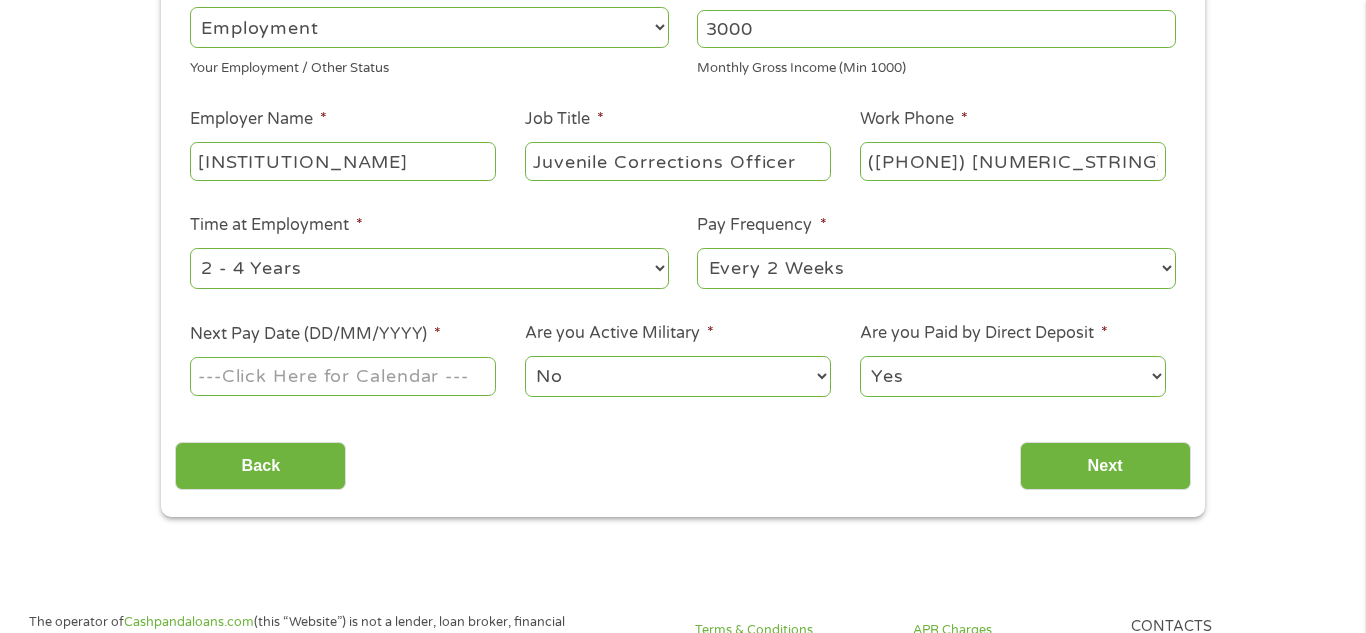 select on "12months" 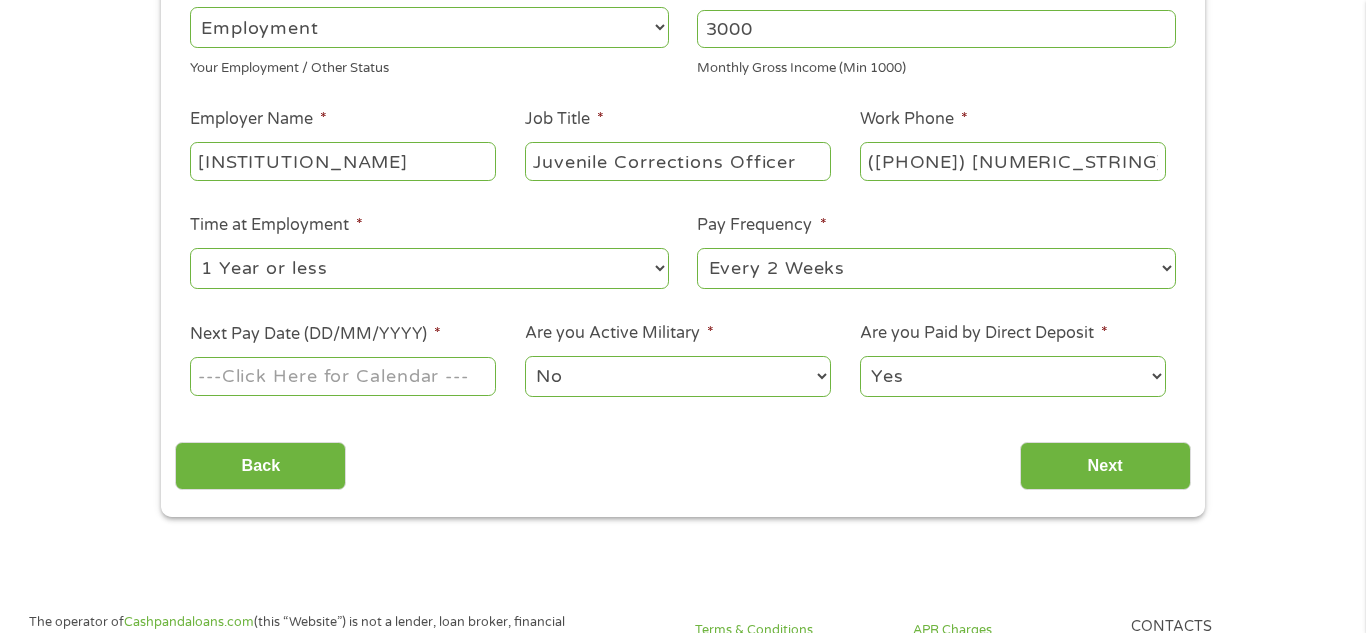 click on "--- Choose one --- 1 Year or less 1 - 2 Years 2 - 4 Years Over 4 Years" at bounding box center [429, 268] 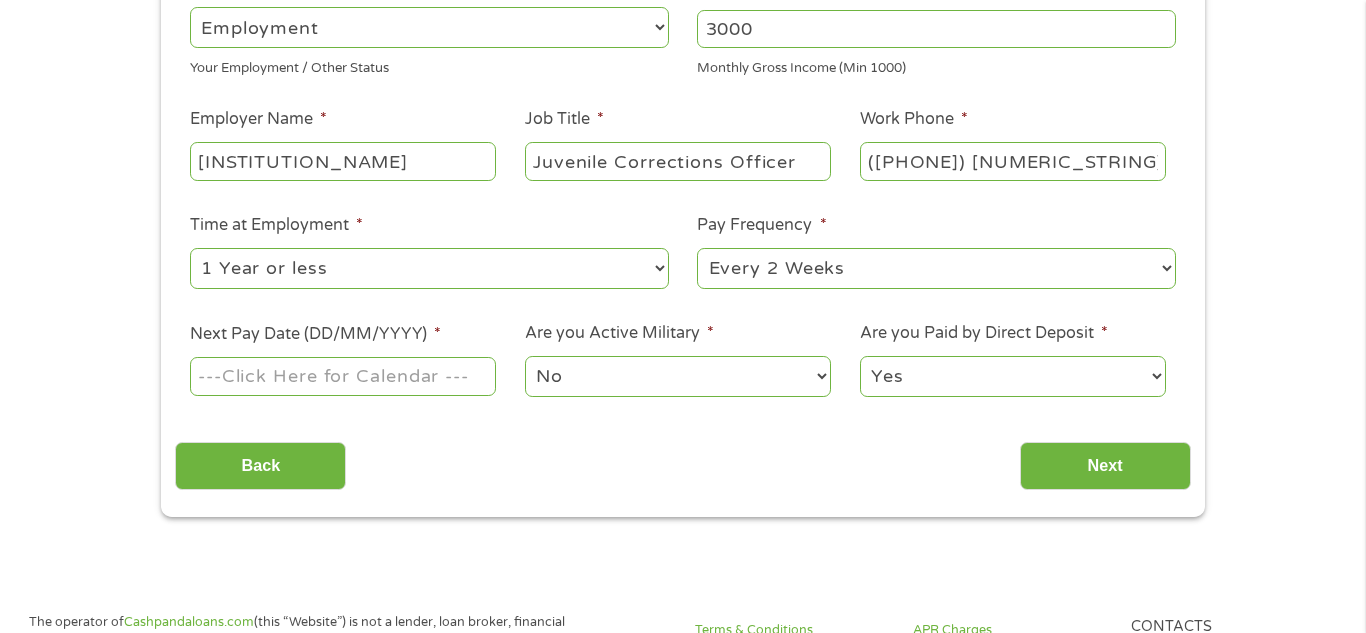 click on "Next Pay Date (DD/MM/YYYY) *" at bounding box center [343, 376] 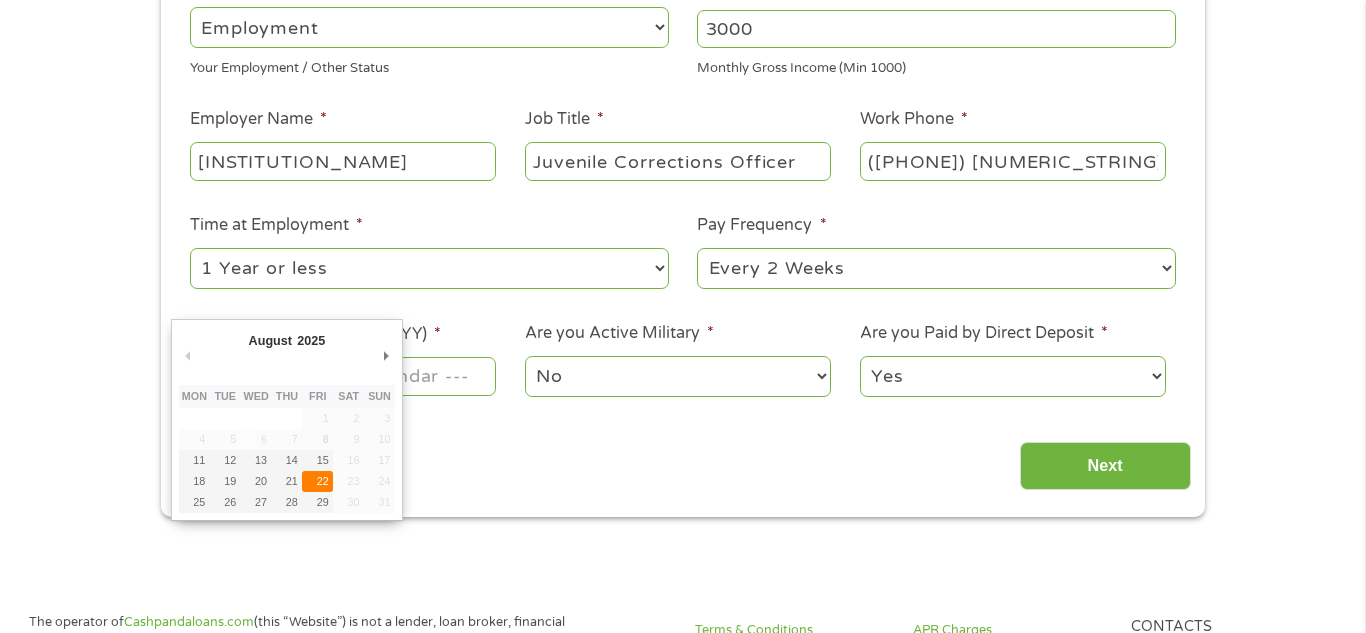 type on "22/08/2025" 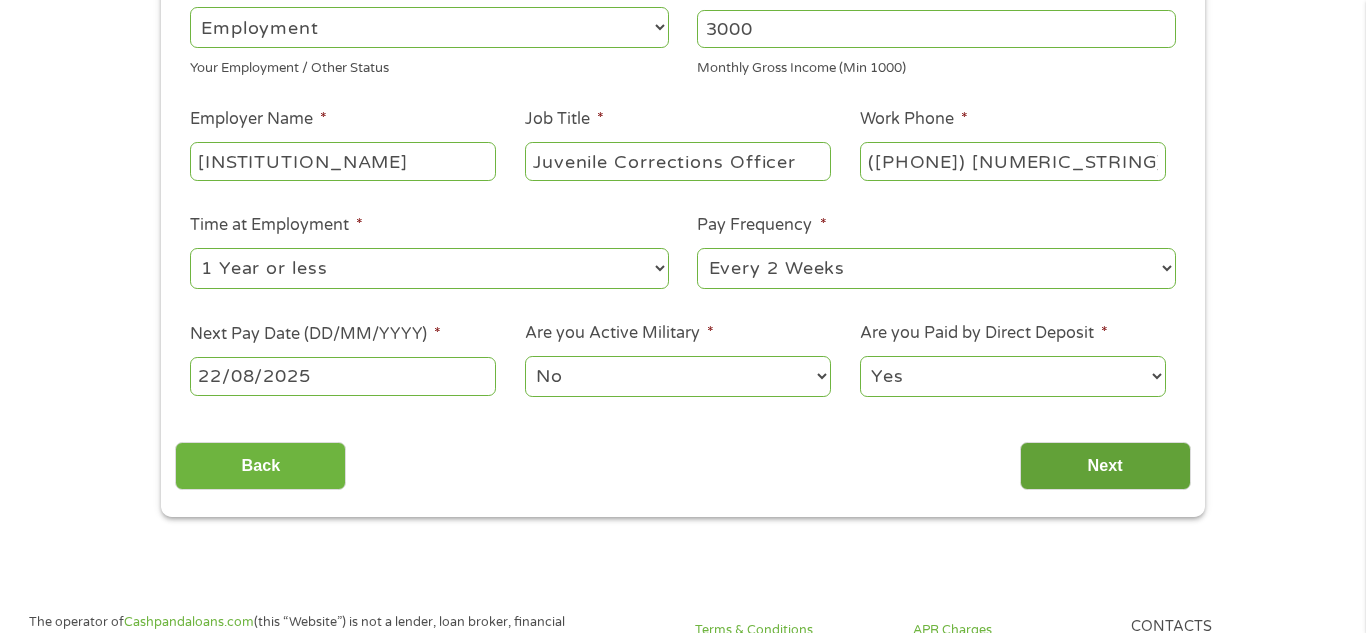 click on "Next" at bounding box center (1105, 466) 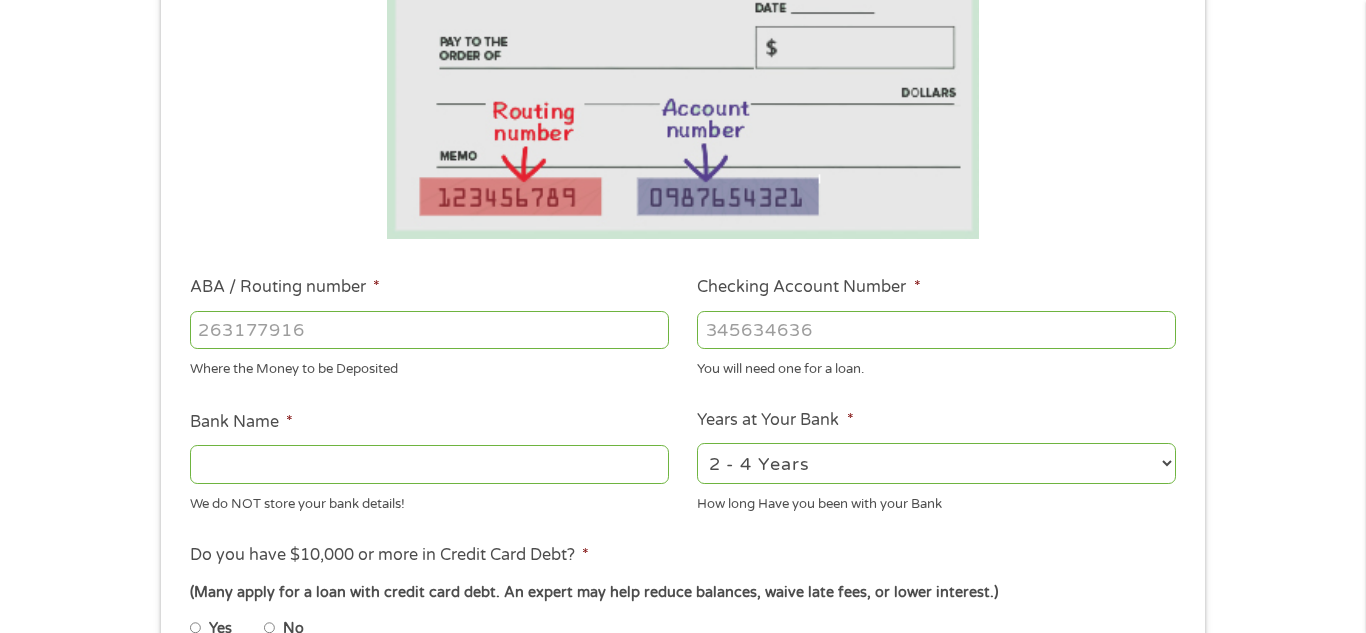 scroll, scrollTop: 35, scrollLeft: 0, axis: vertical 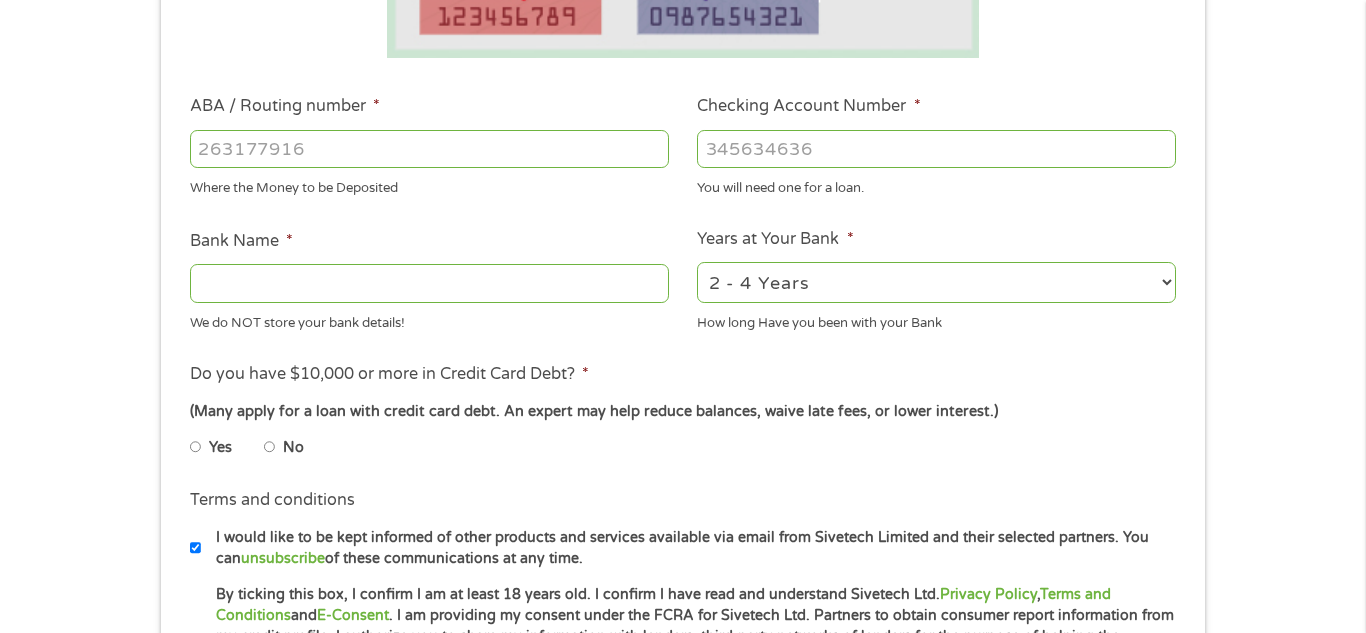 click on "ABA / Routing number *" at bounding box center [429, 149] 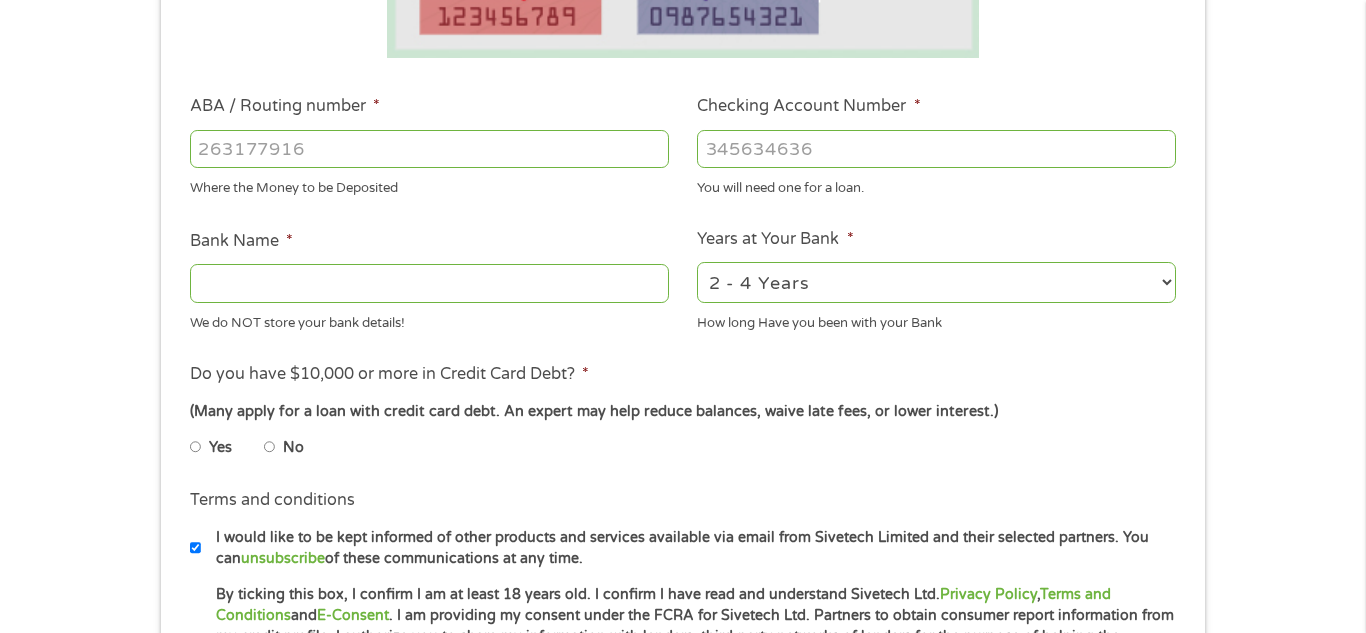type on "[NUMERIC_STRING]" 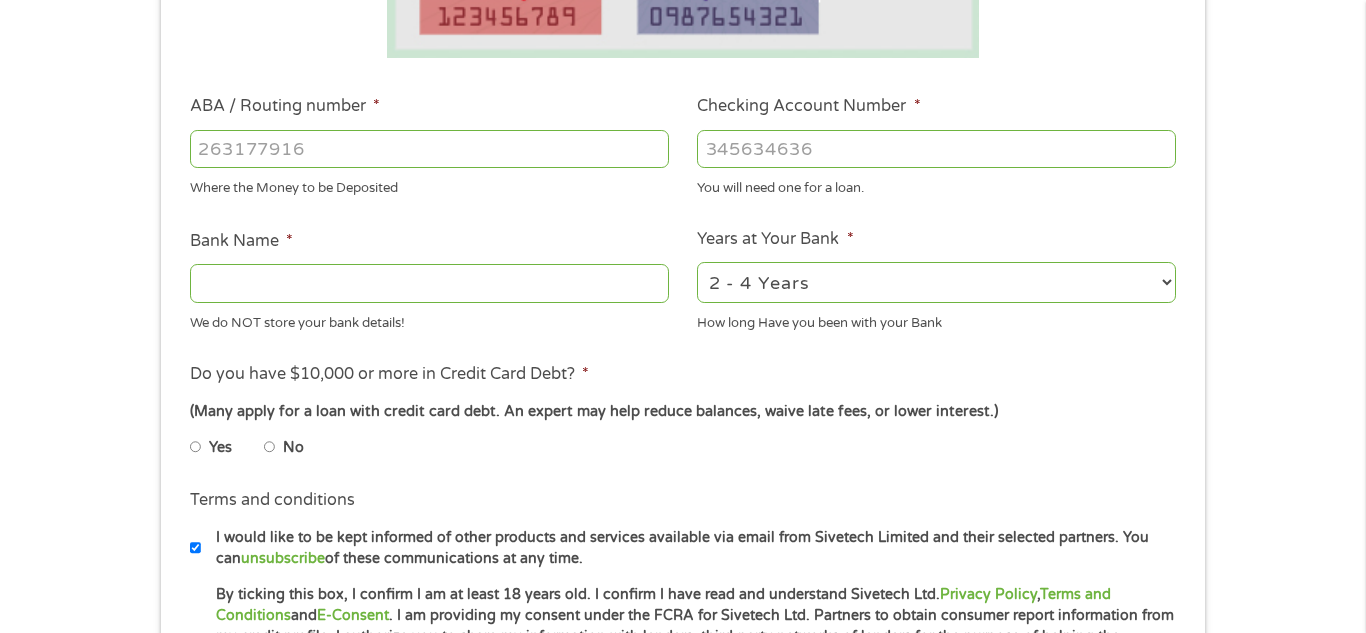 type on "[BRAND_NAME]" 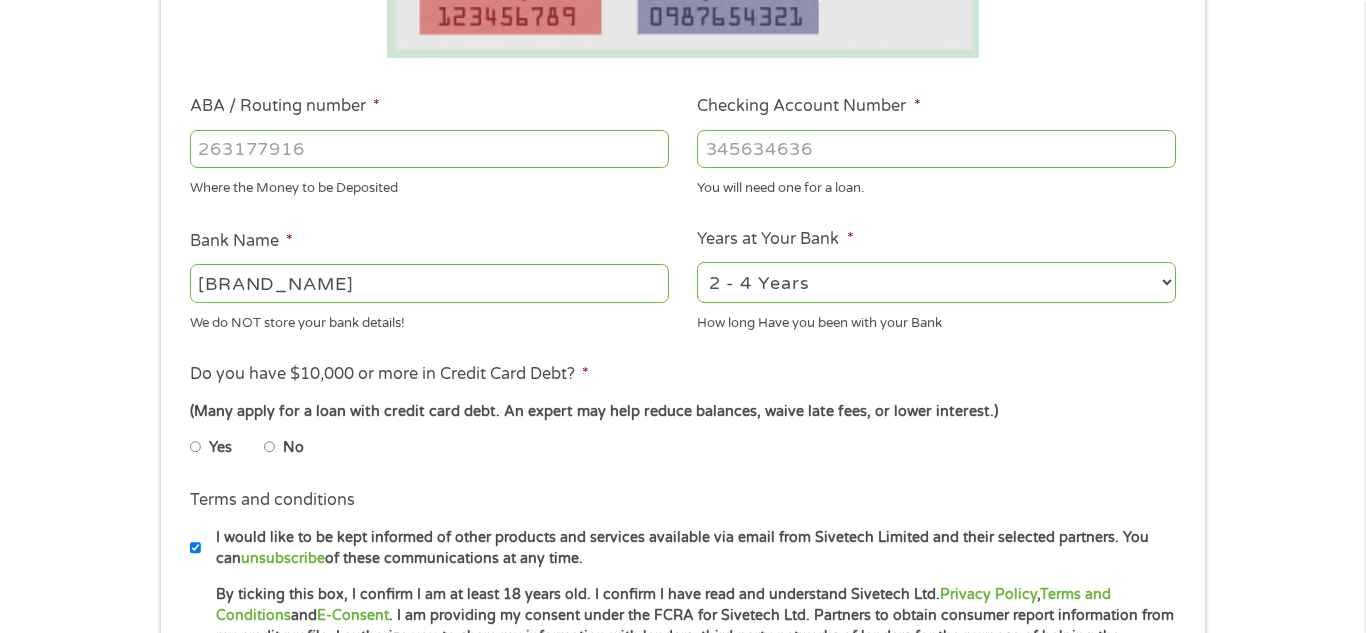 type on "[NUMERIC_STRING]" 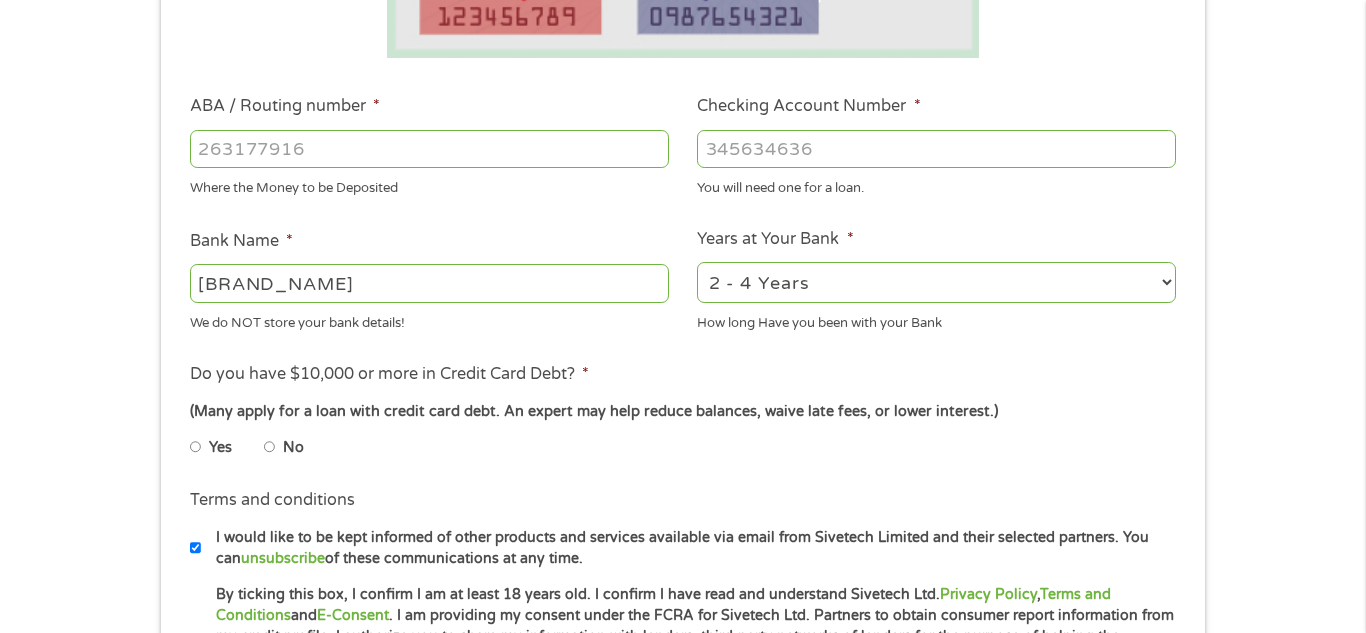 select on "24months" 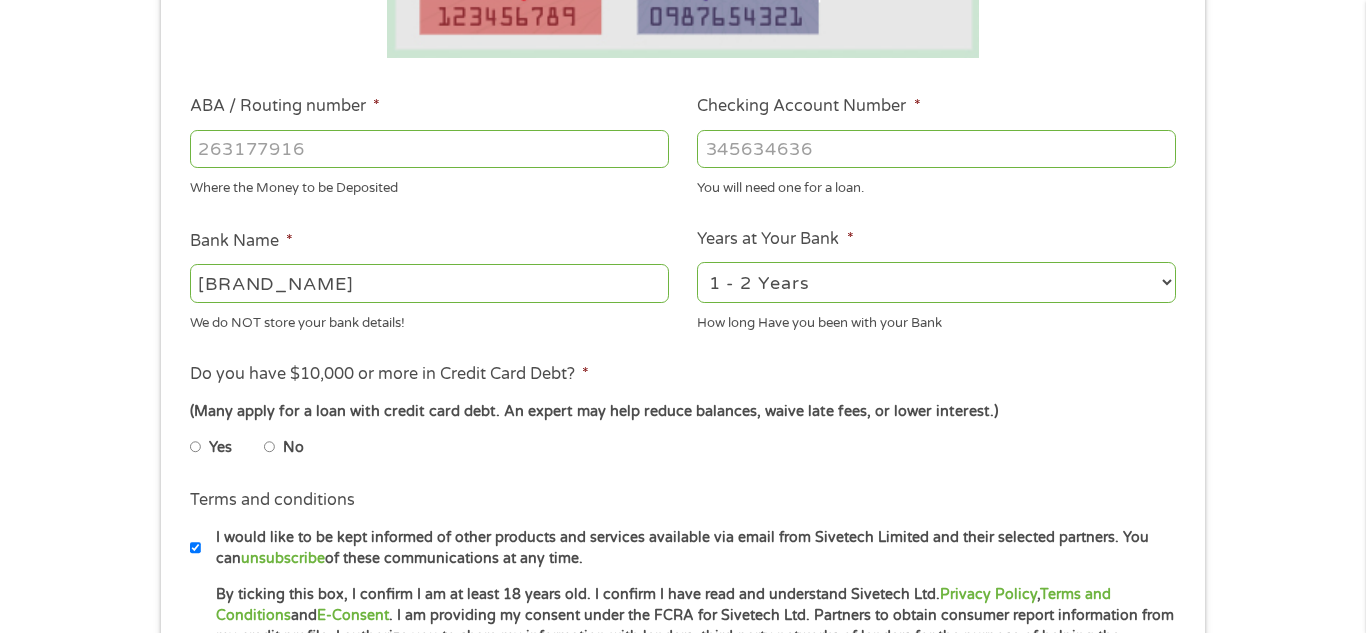 click on "2 - 4 Years 6 - 12 Months 1 - 2 Years Over 4 Years" at bounding box center (936, 282) 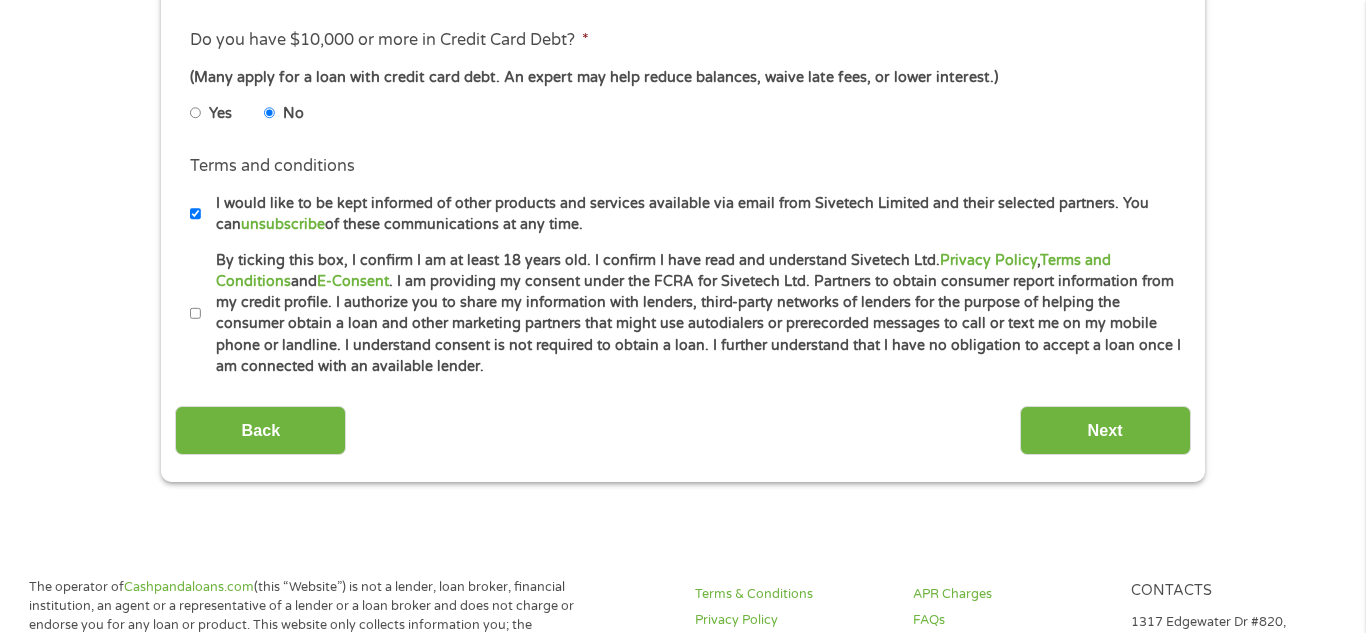 scroll, scrollTop: 883, scrollLeft: 0, axis: vertical 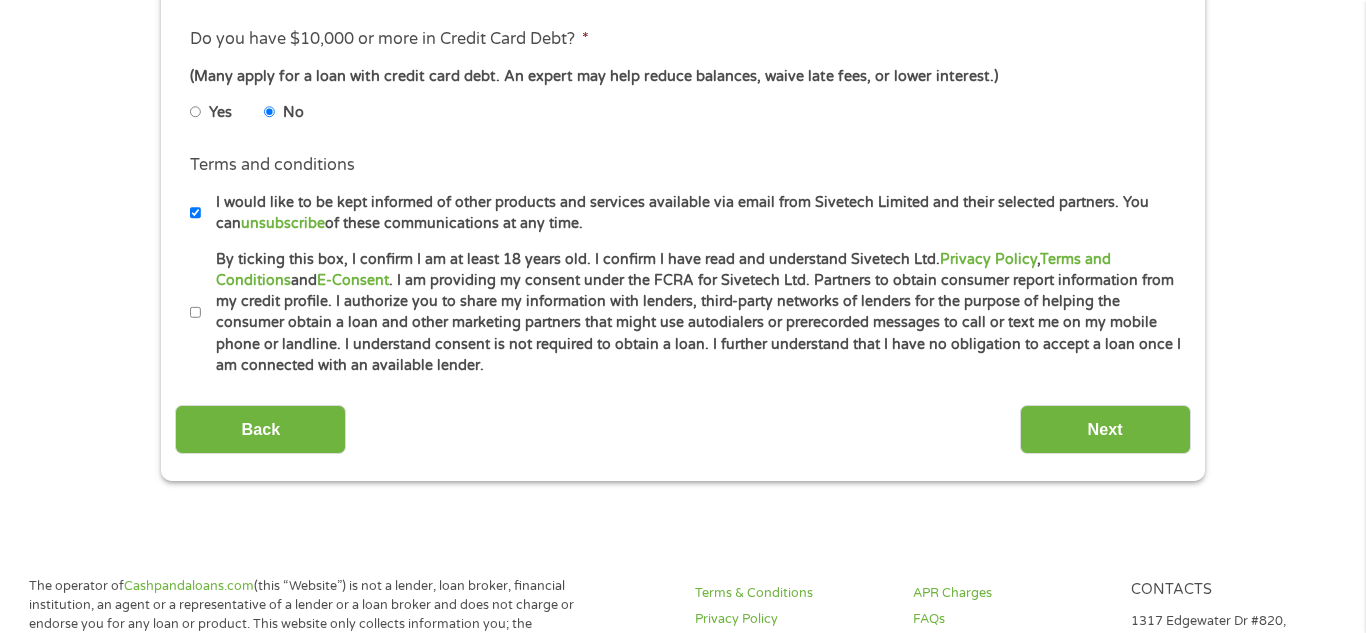 click on "By ticking this box, I confirm I am at least 18 years old. I confirm I have read and understand Sivetech Ltd.  Privacy Policy ,  Terms and Conditions  and  E-Consent . I am providing my consent under the FCRA for Sivetech Ltd. Partners to obtain consumer report information from my credit profile. I authorize you to share my information with lenders, third-party networks of lenders for the purpose of helping the consumer obtain a loan and other marketing partners that might use autodialers or prerecorded messages to call or text me on my mobile phone or landline. I understand consent is not required to obtain a loan. I further understand that I have no obligation to accept a loan once I am connected with an available lender." at bounding box center (196, 313) 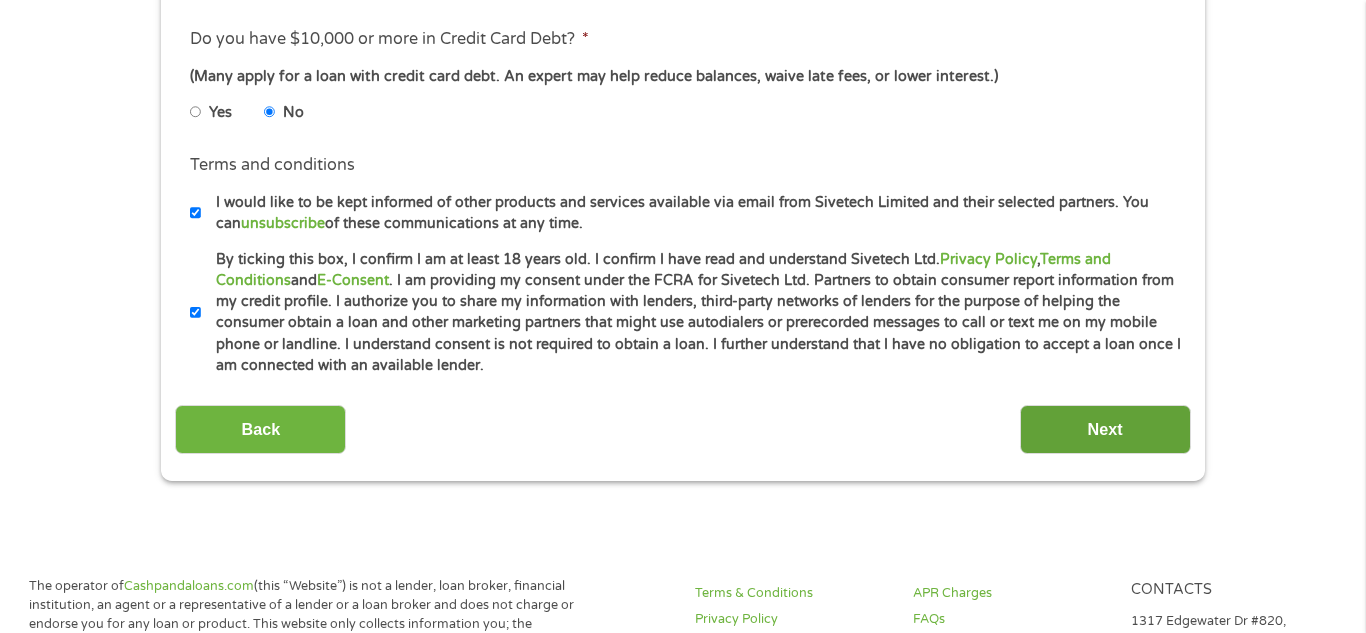 click on "Next" at bounding box center (1105, 429) 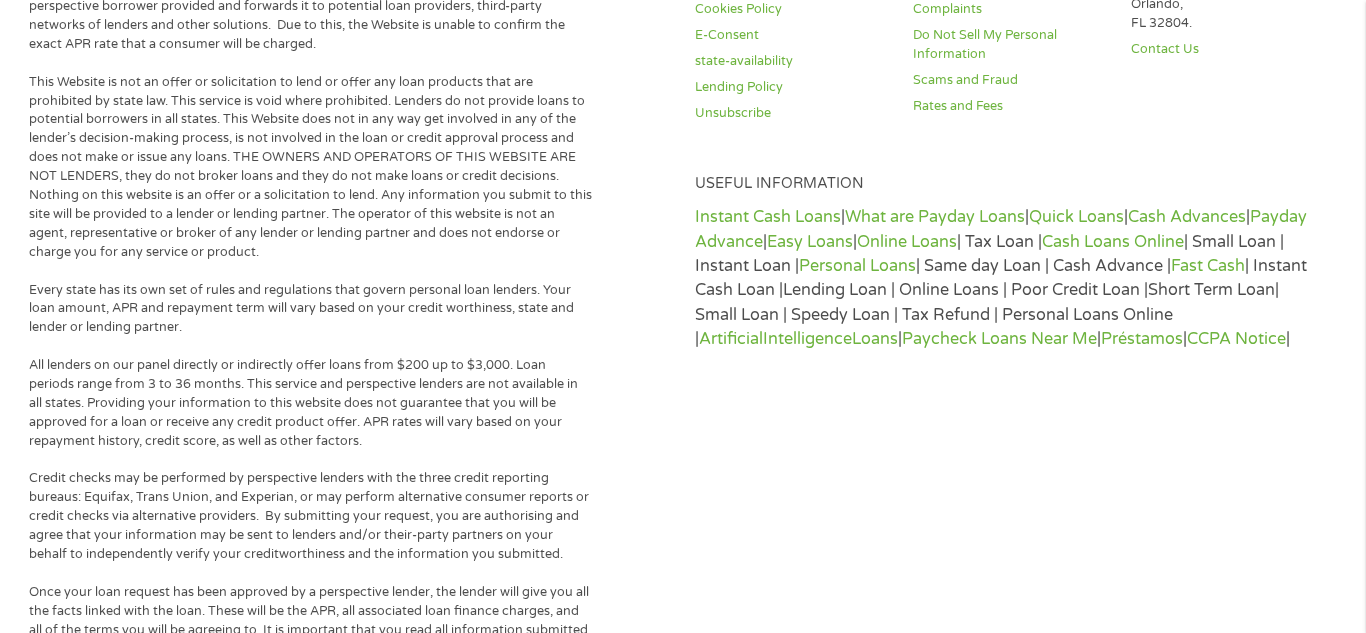 scroll, scrollTop: 8, scrollLeft: 8, axis: both 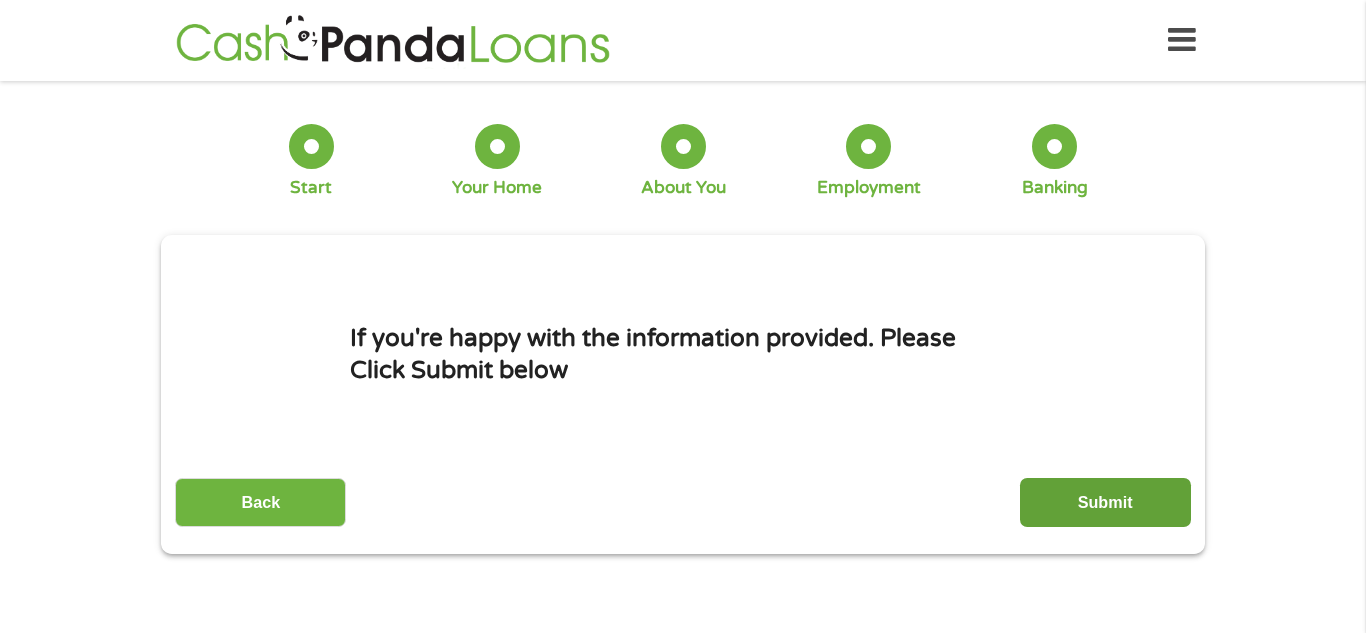 click on "Submit" at bounding box center (1105, 502) 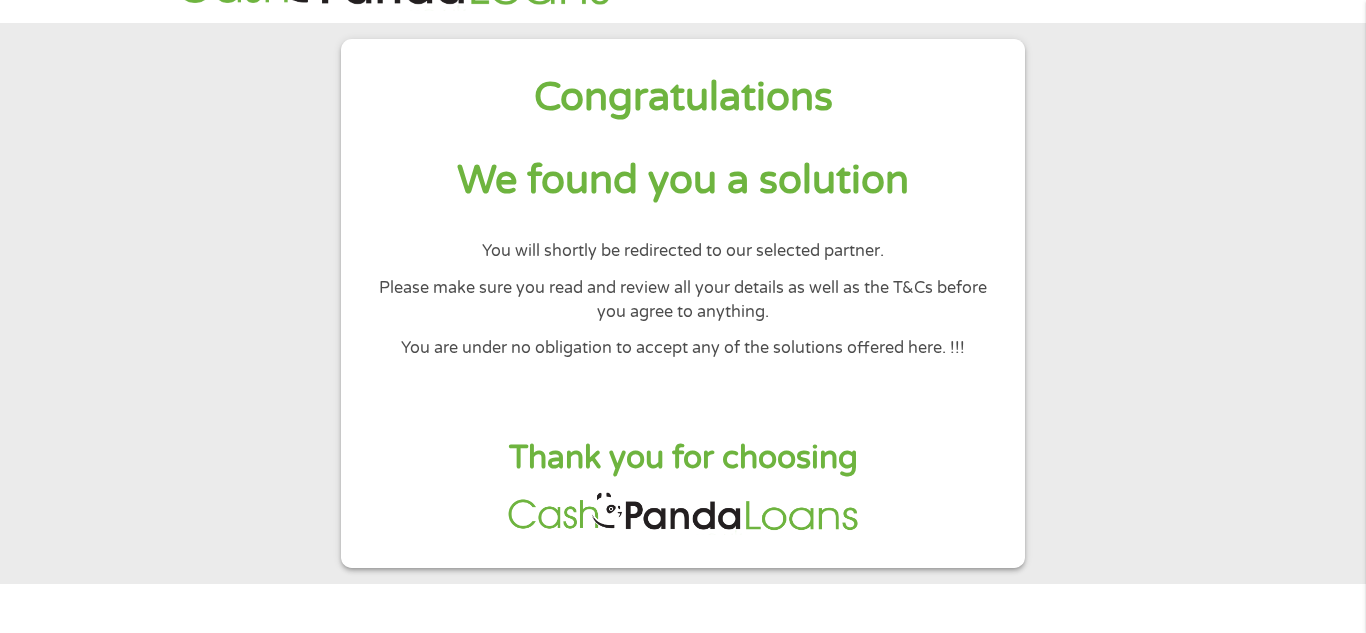 scroll, scrollTop: 59, scrollLeft: 0, axis: vertical 